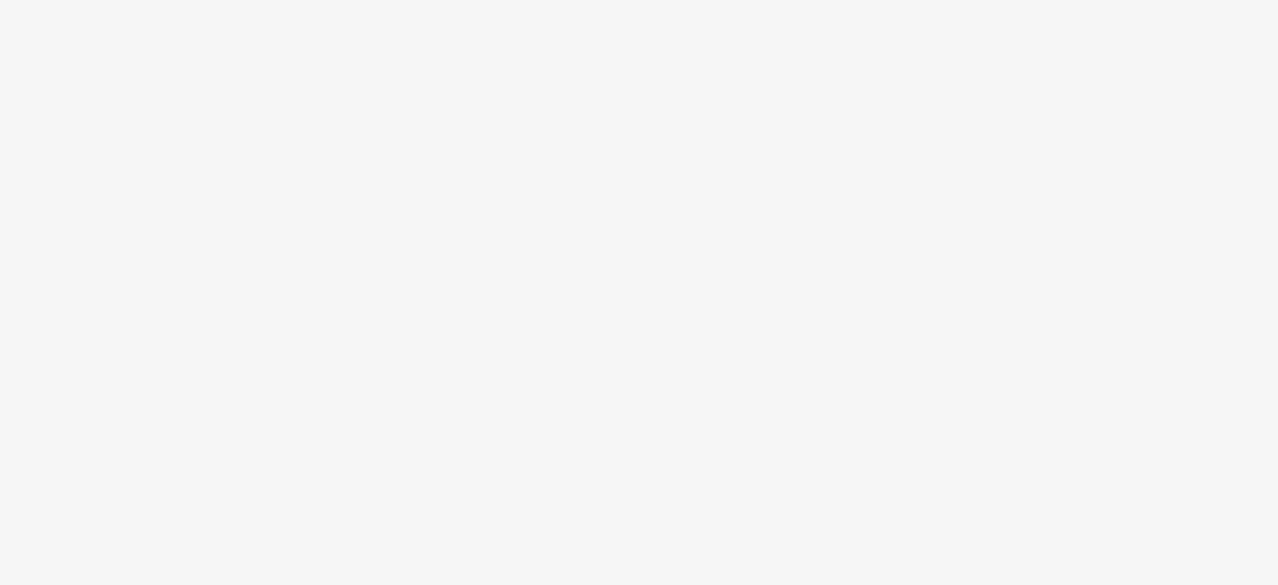 scroll, scrollTop: 0, scrollLeft: 0, axis: both 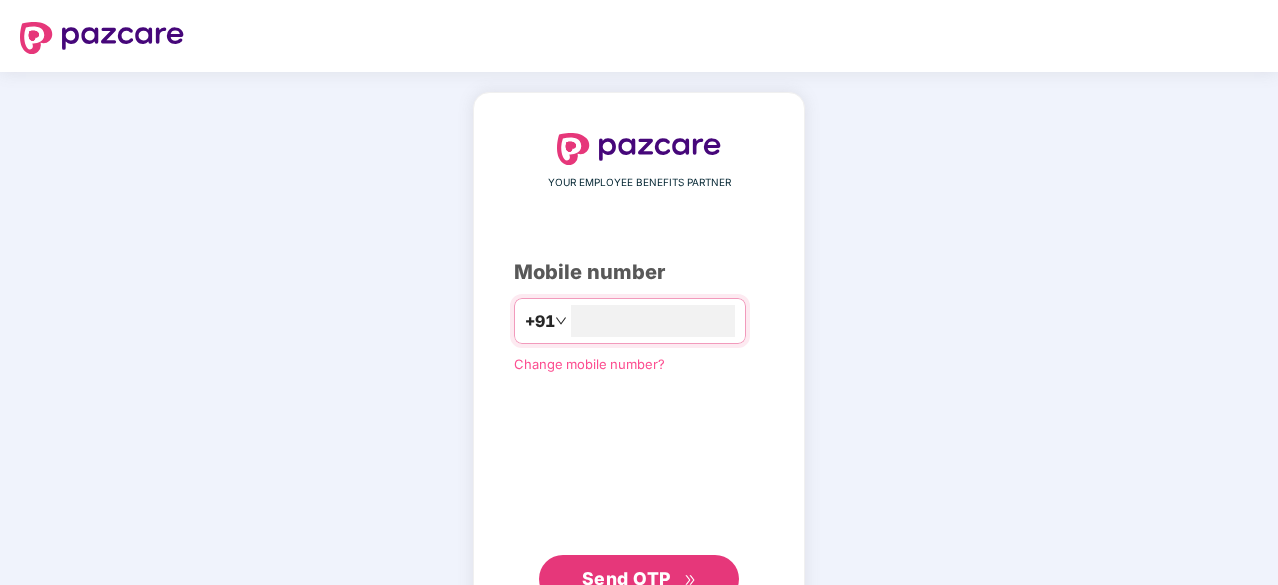 type on "**********" 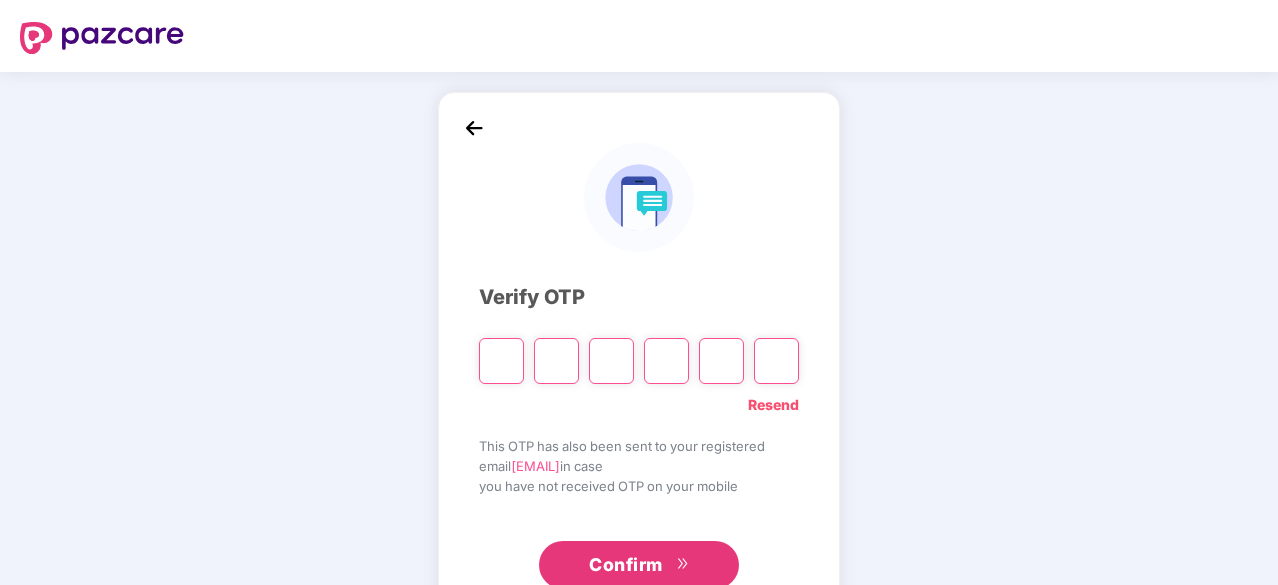 type on "*" 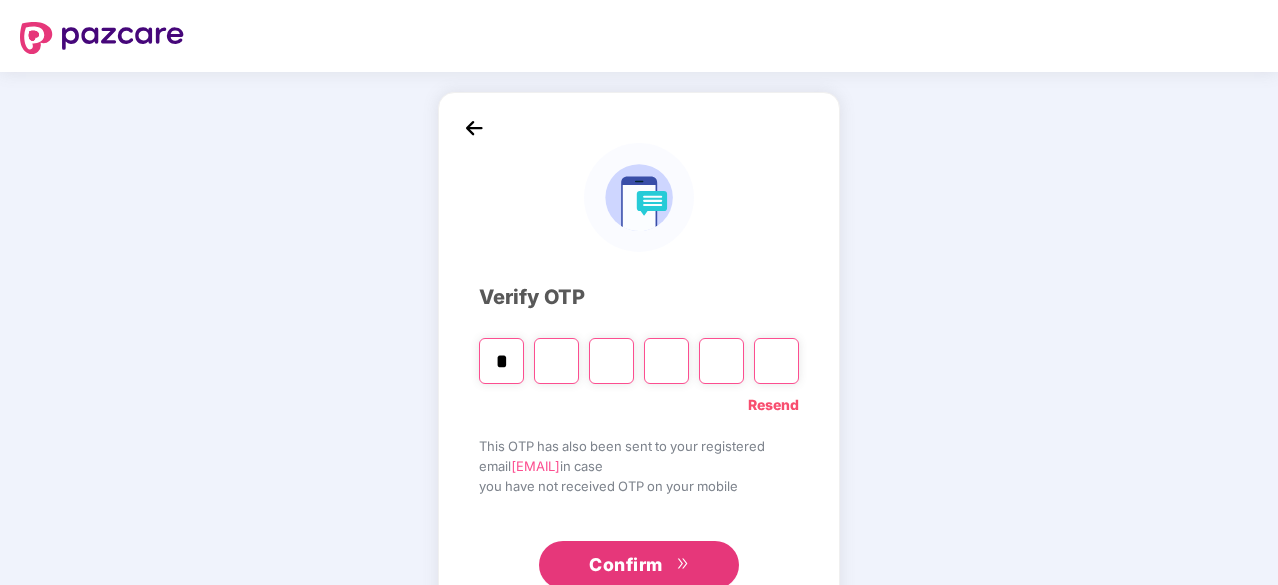 type on "*" 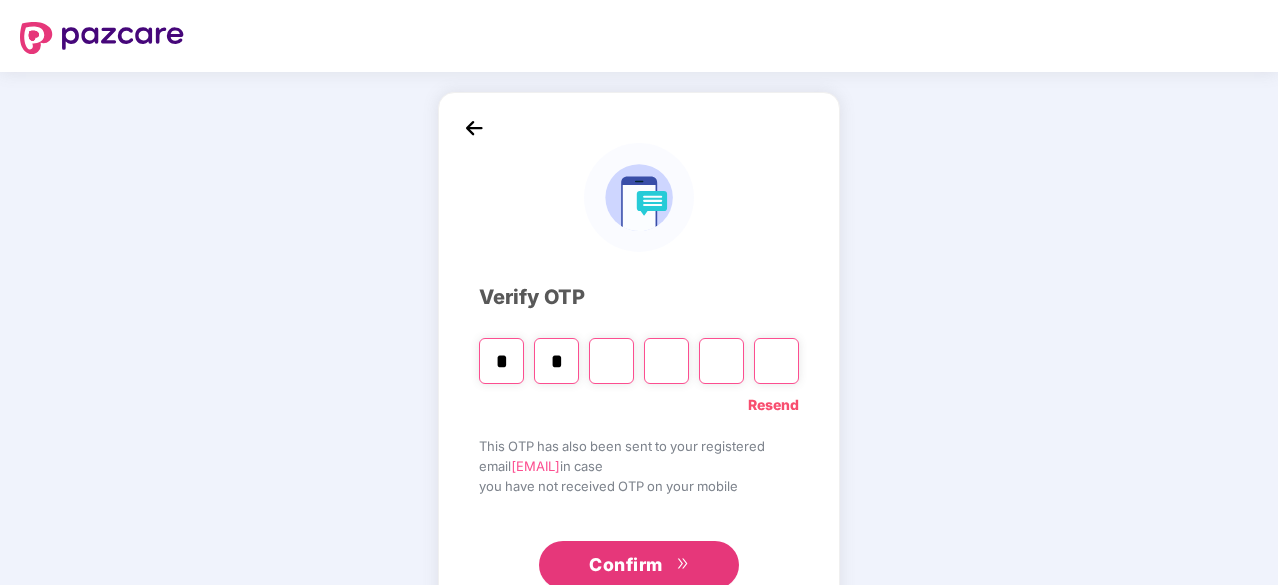 type on "*" 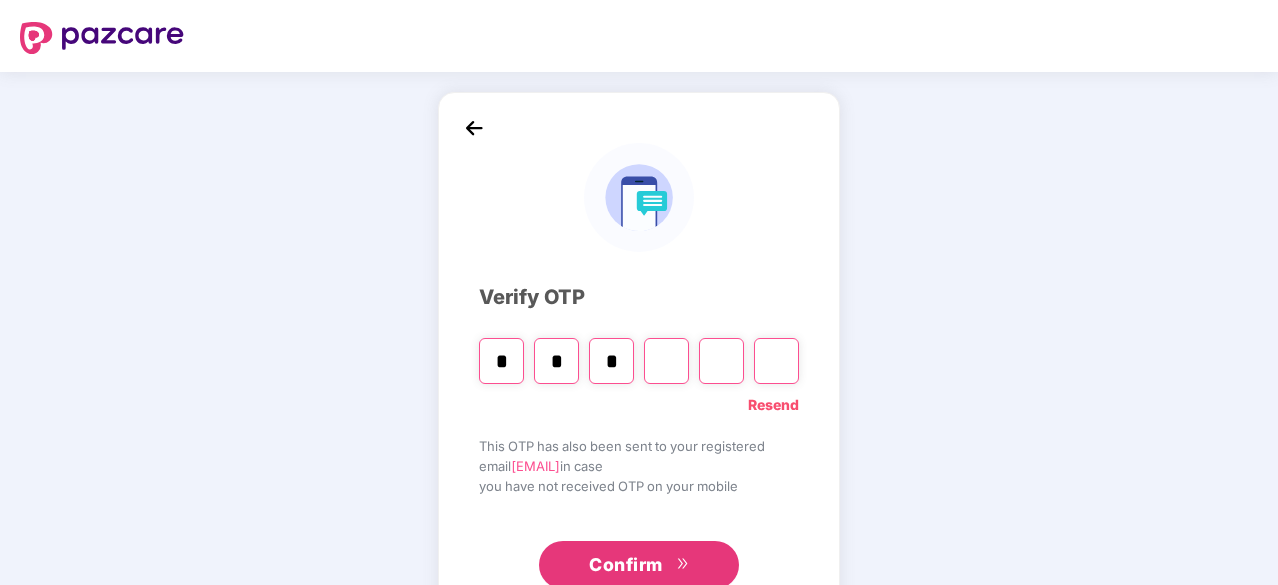 type on "*" 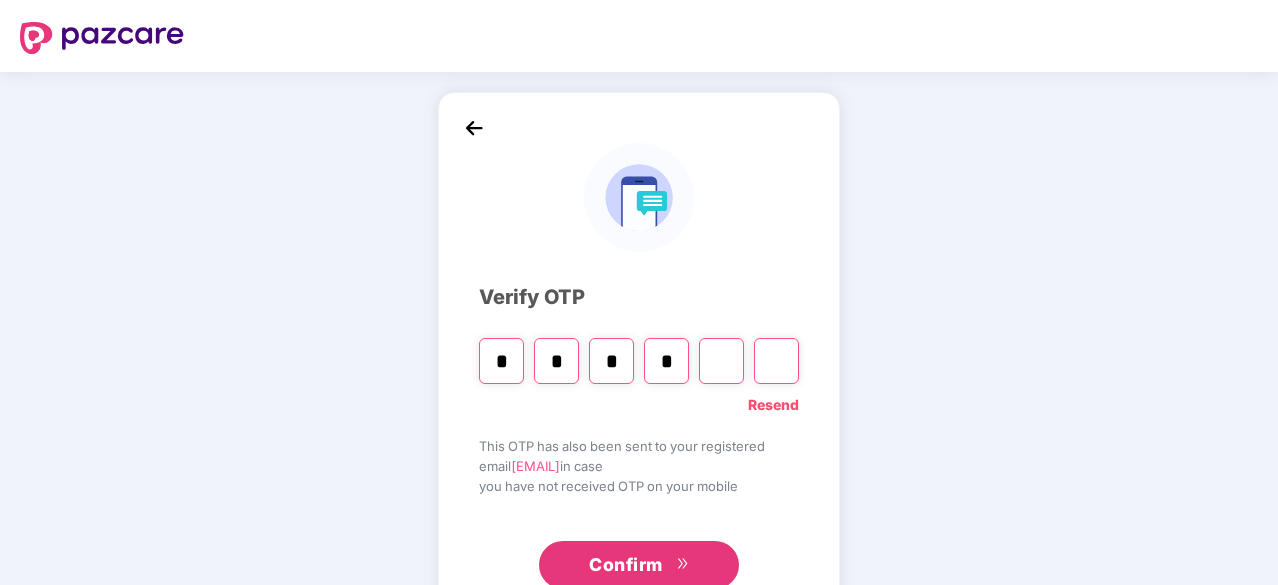 type on "*" 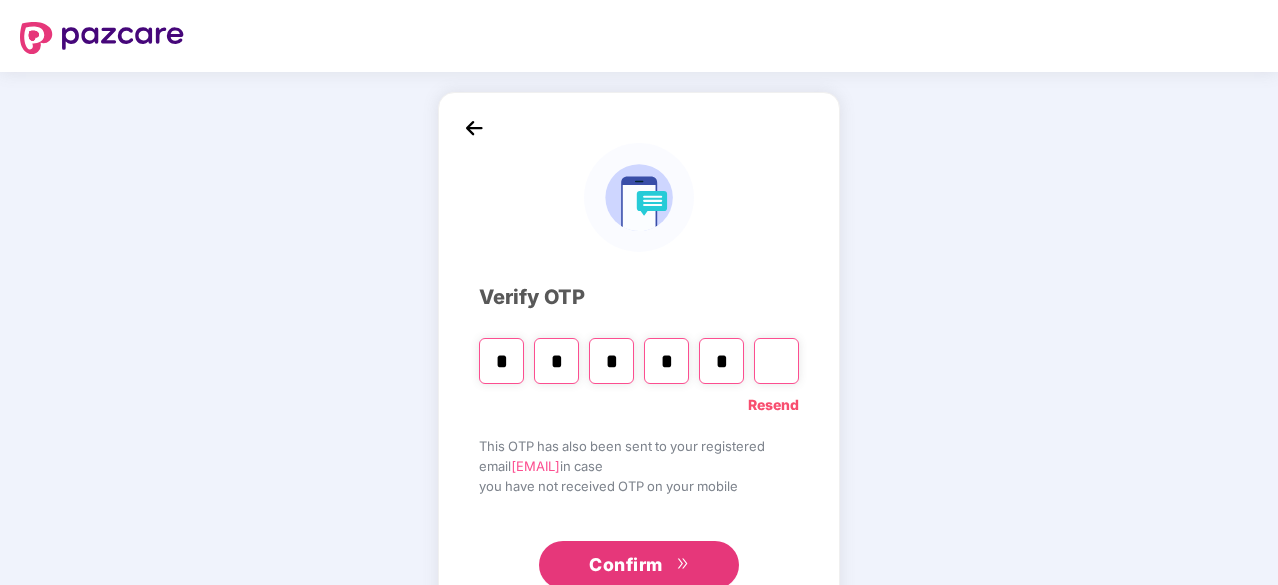 type on "*" 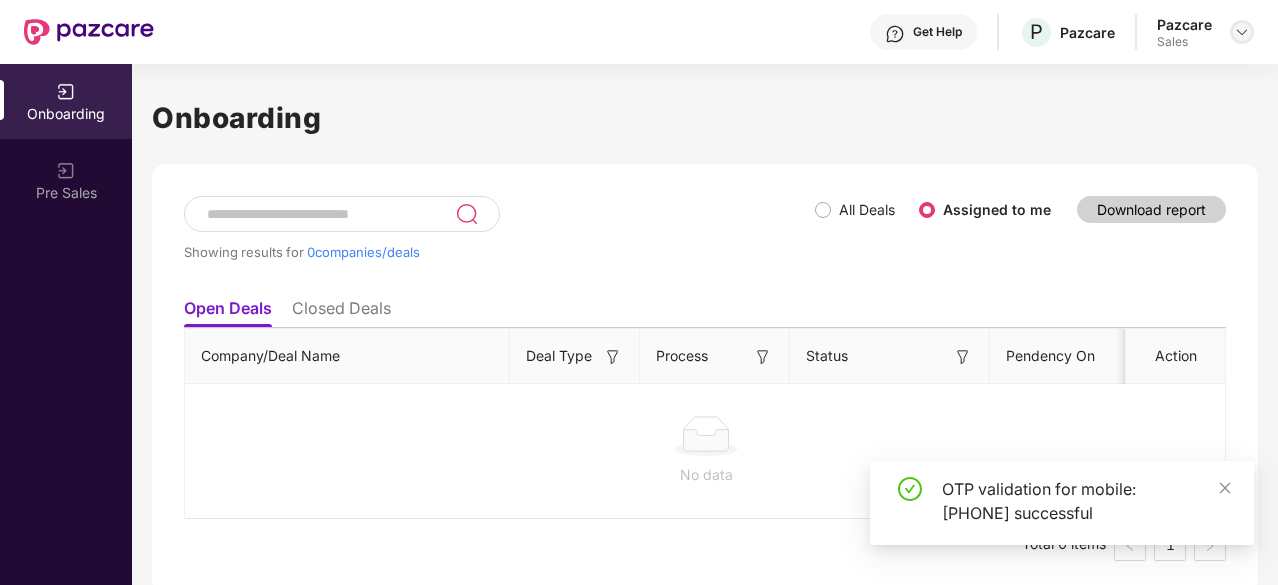 click at bounding box center [1242, 32] 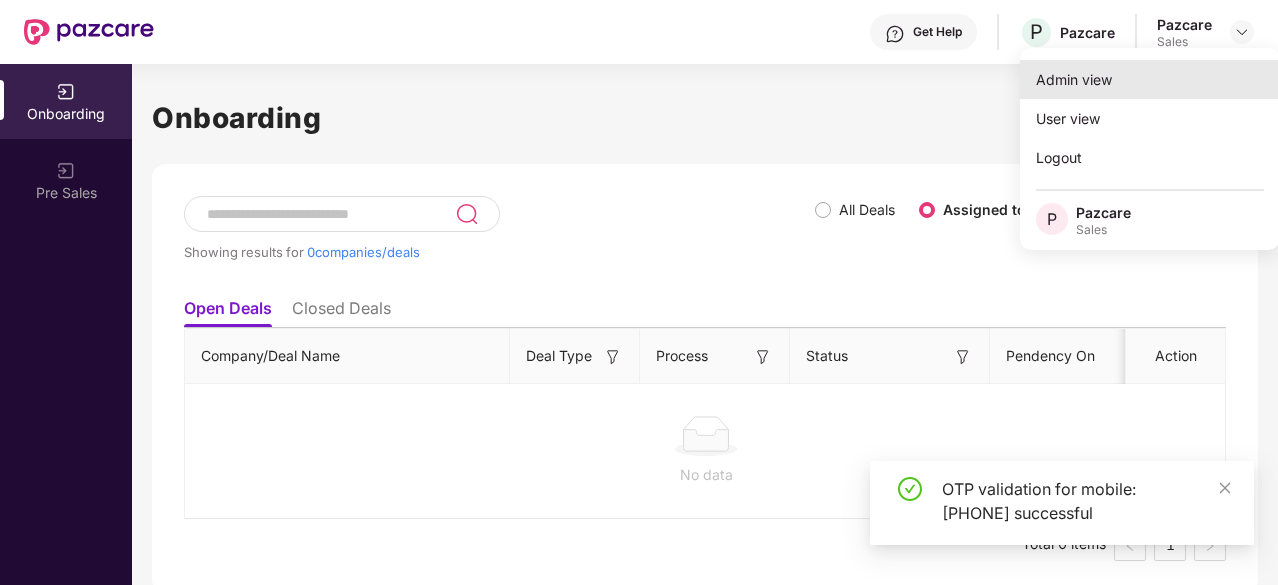 click on "Admin view" at bounding box center [1150, 79] 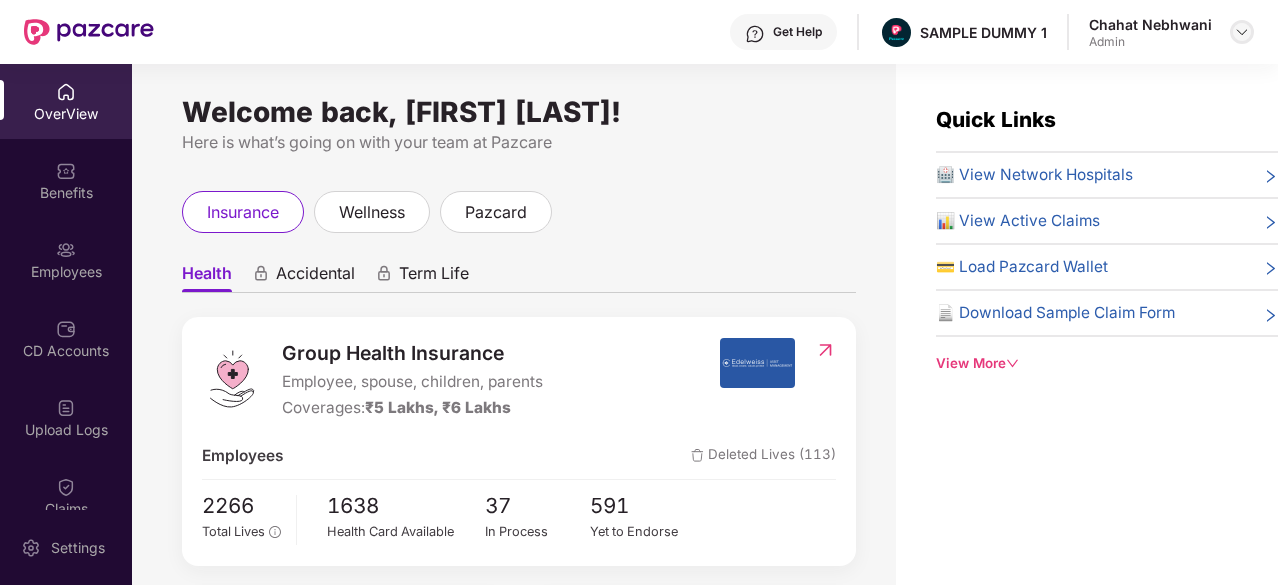 click at bounding box center (1242, 32) 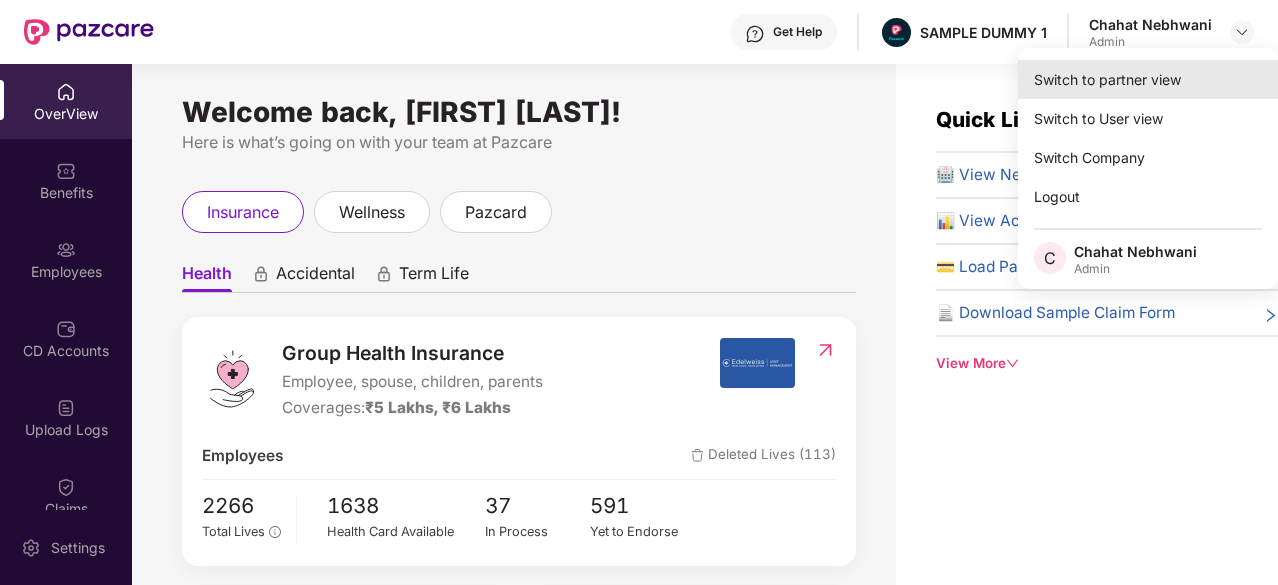 click on "Switch to partner view" at bounding box center [1148, 79] 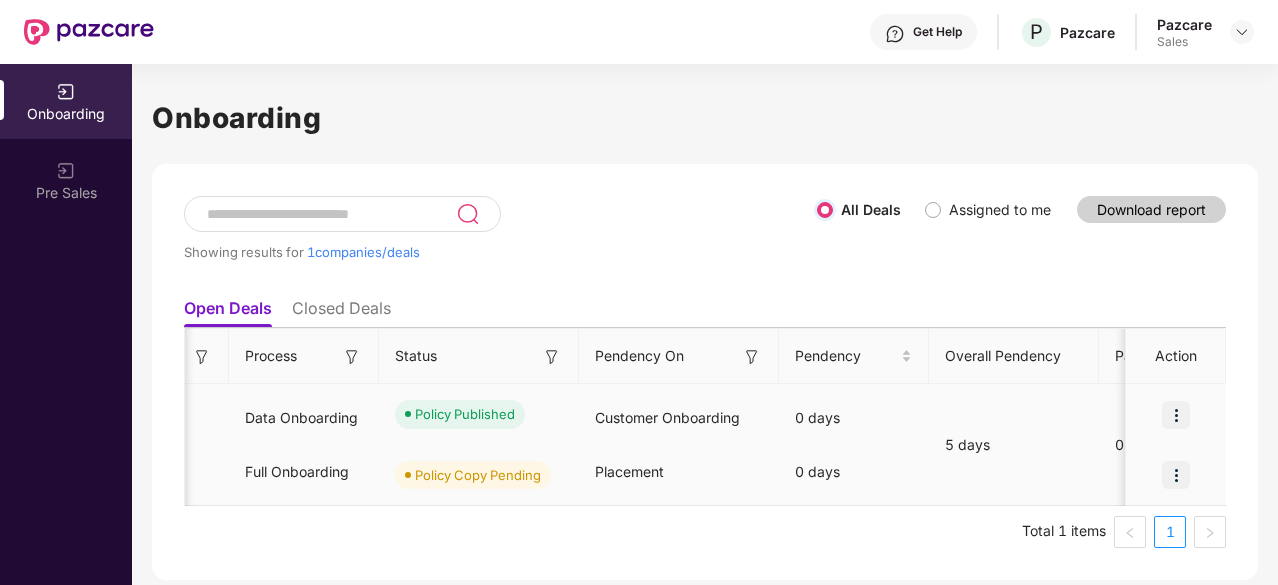 scroll, scrollTop: 0, scrollLeft: 0, axis: both 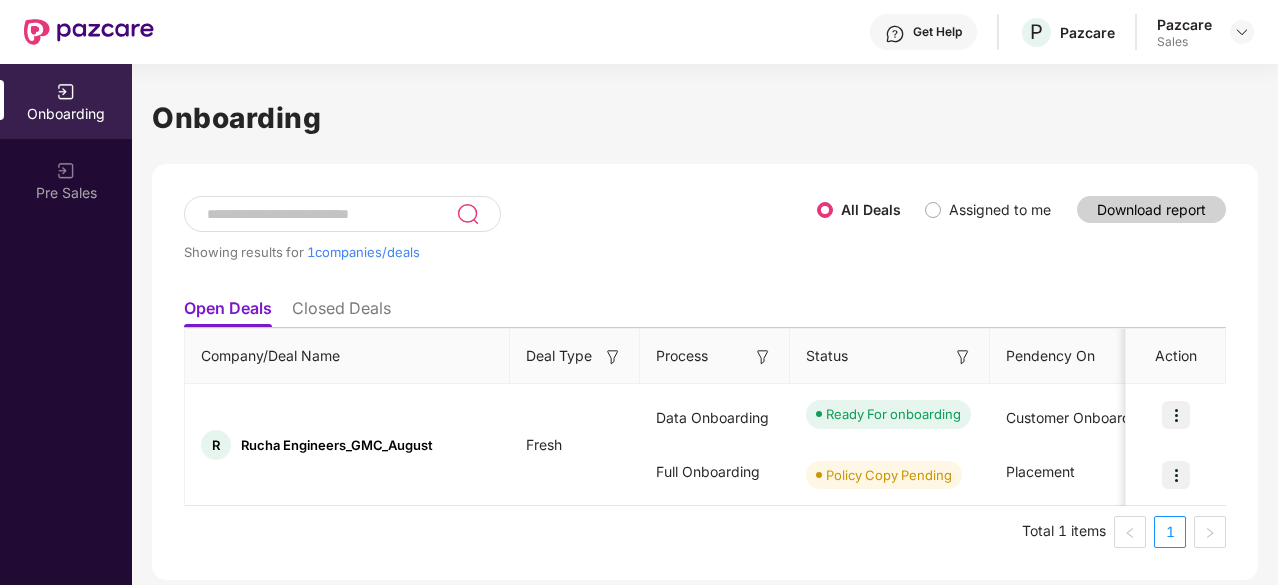 click on "Onboarding" at bounding box center (66, 114) 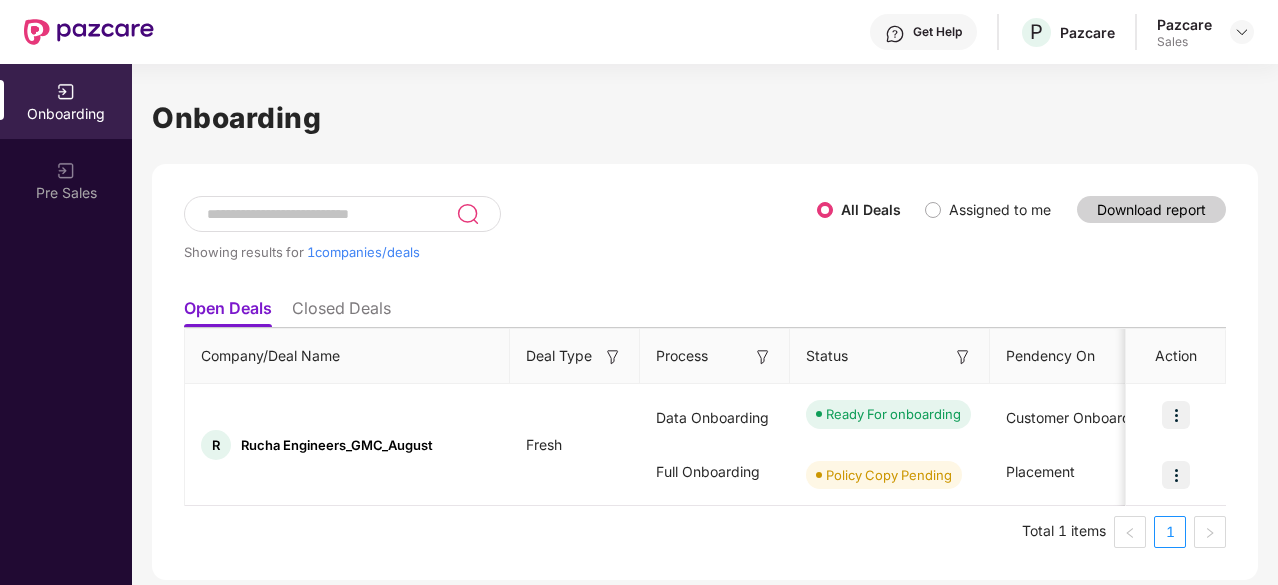 click on "Onboarding" at bounding box center [66, 114] 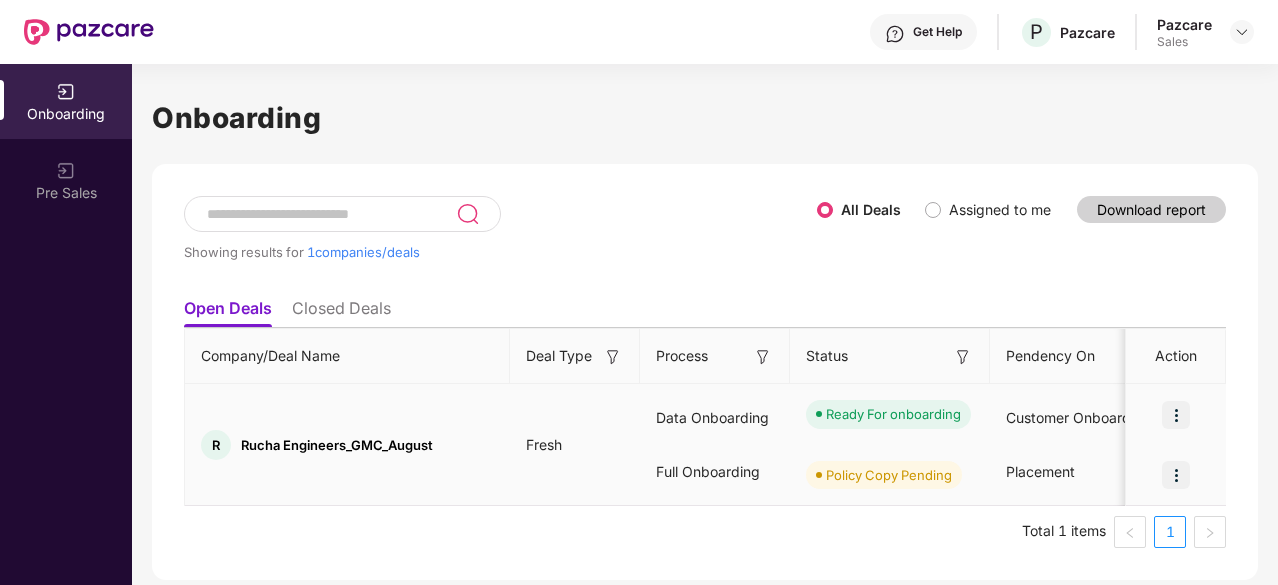 click on "Rucha Engineers_GMC_August" at bounding box center [337, 445] 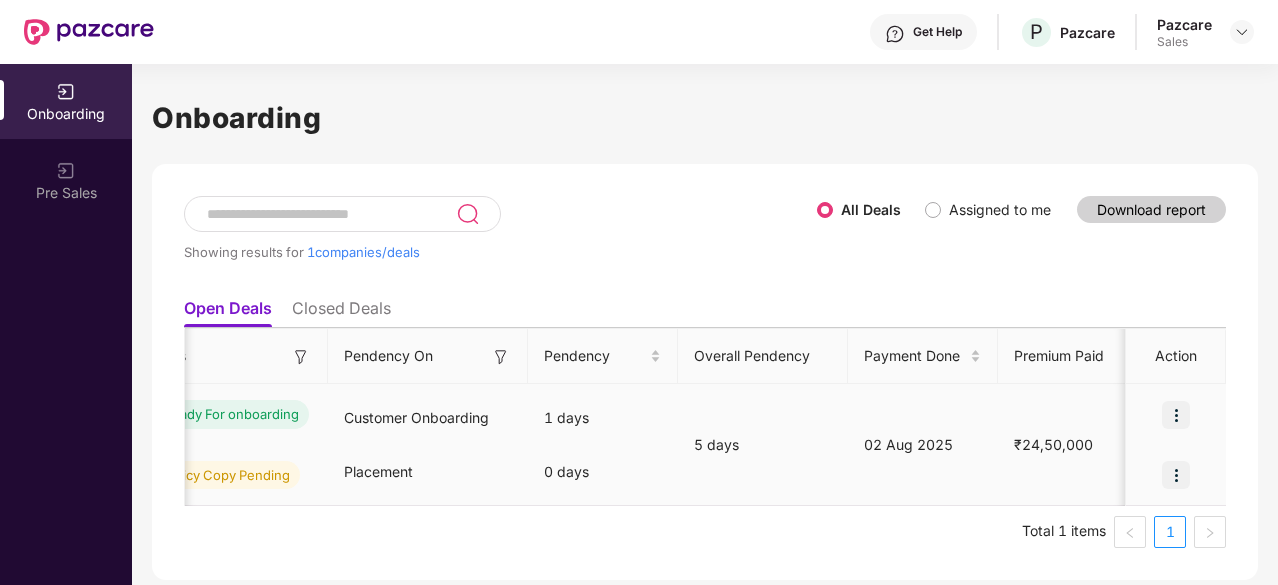 scroll, scrollTop: 0, scrollLeft: 810, axis: horizontal 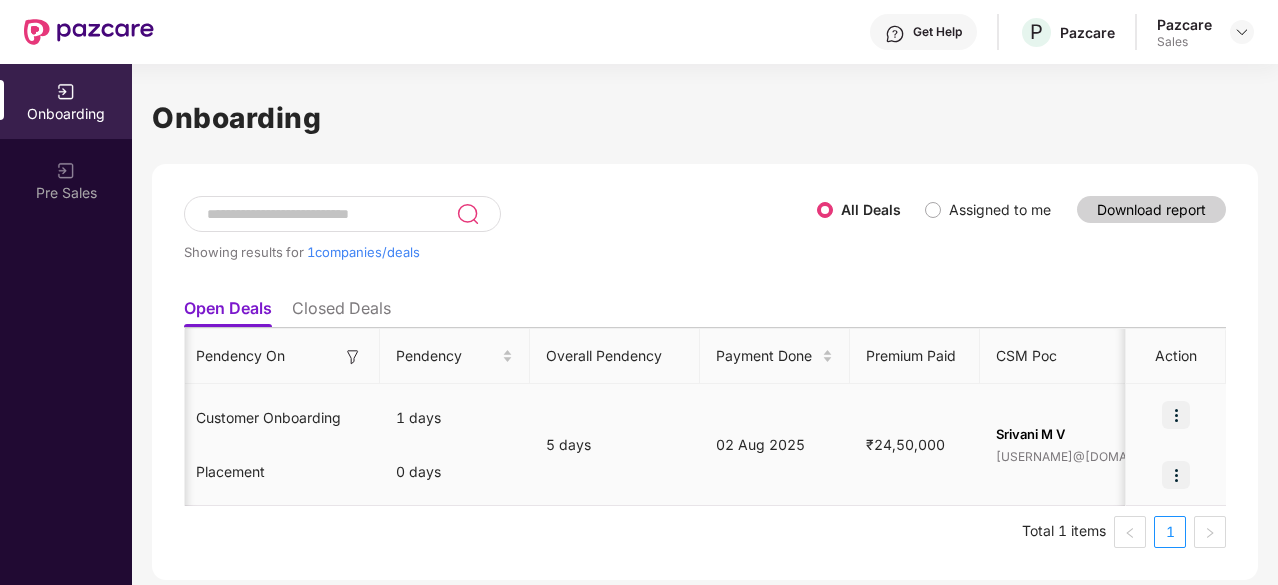 click at bounding box center (1176, 415) 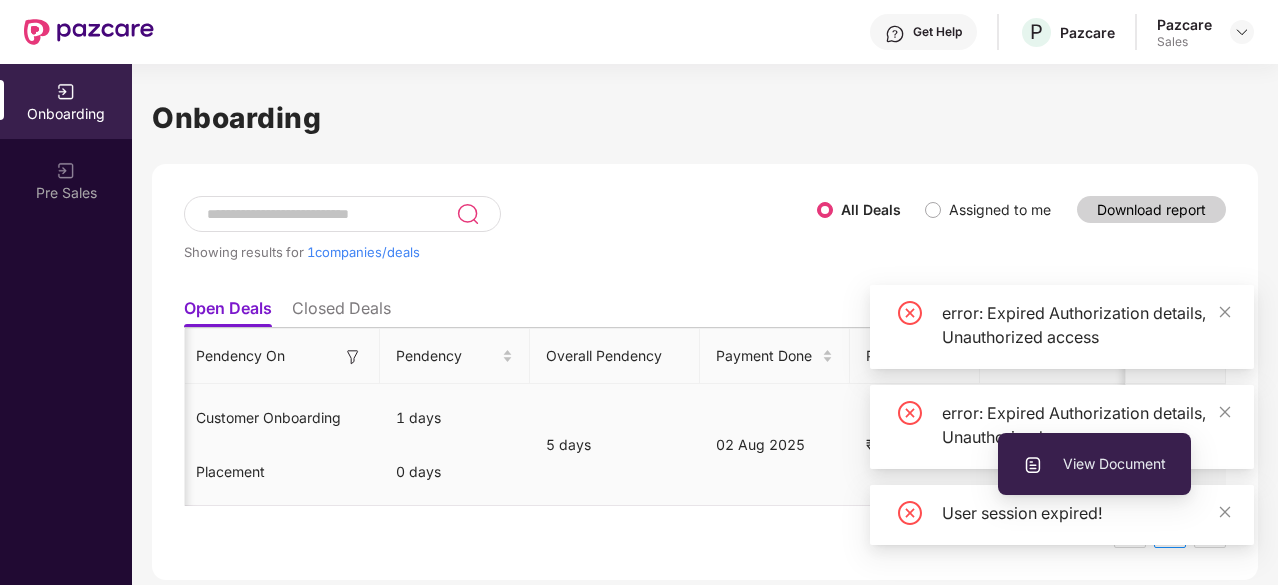 click on "View Document" at bounding box center [1094, 464] 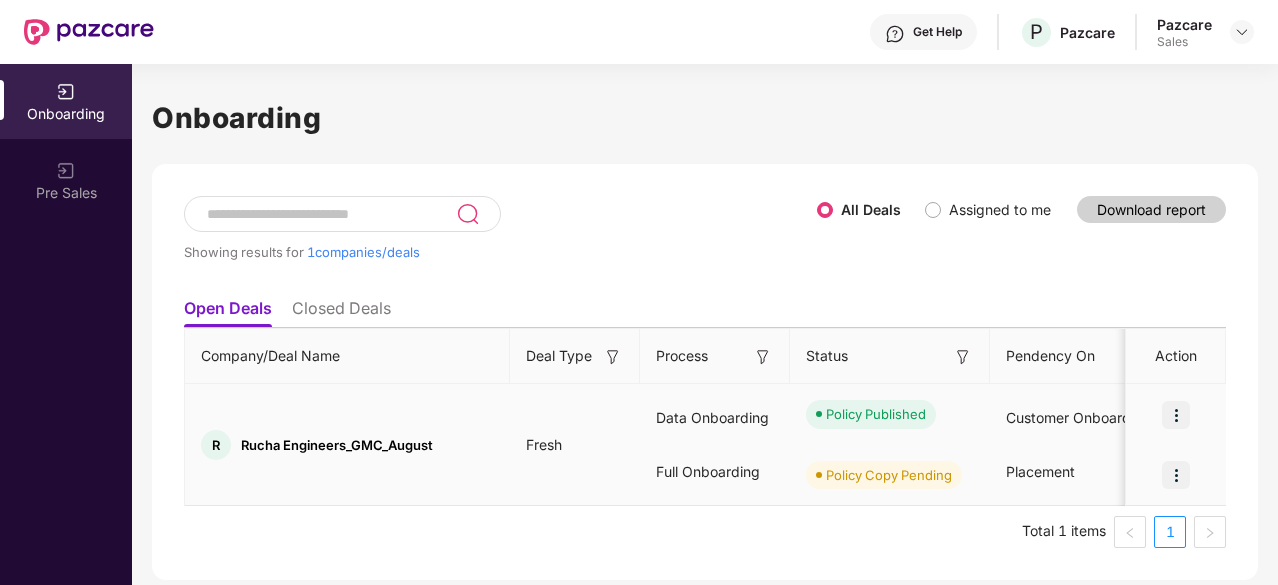 scroll, scrollTop: 0, scrollLeft: 0, axis: both 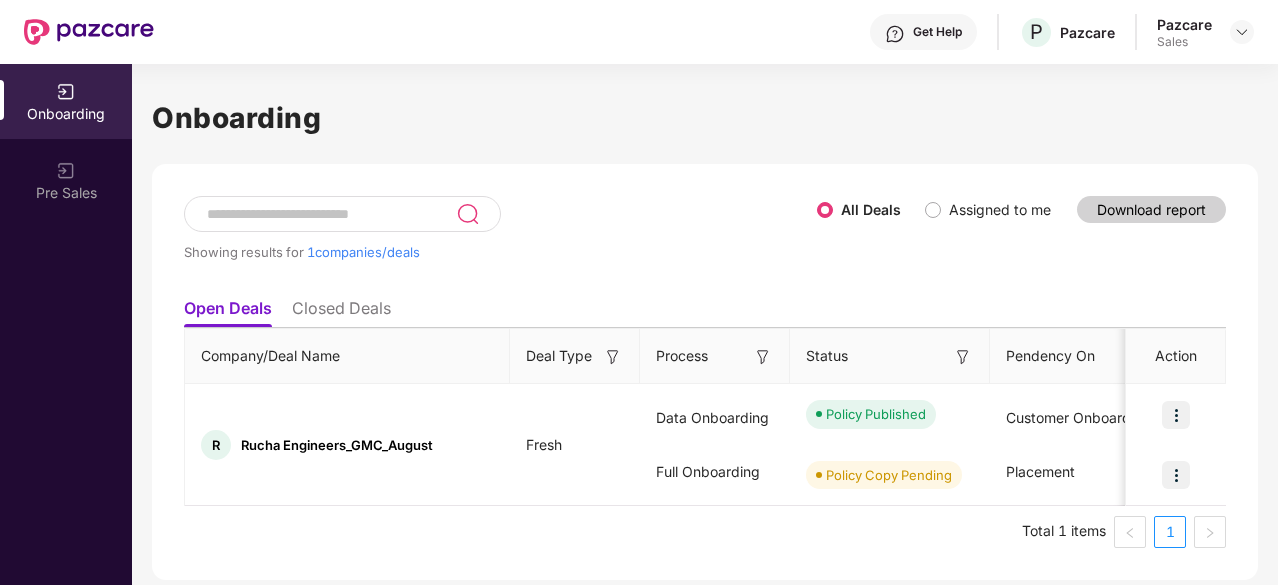 click on "Assigned to me" at bounding box center (1000, 210) 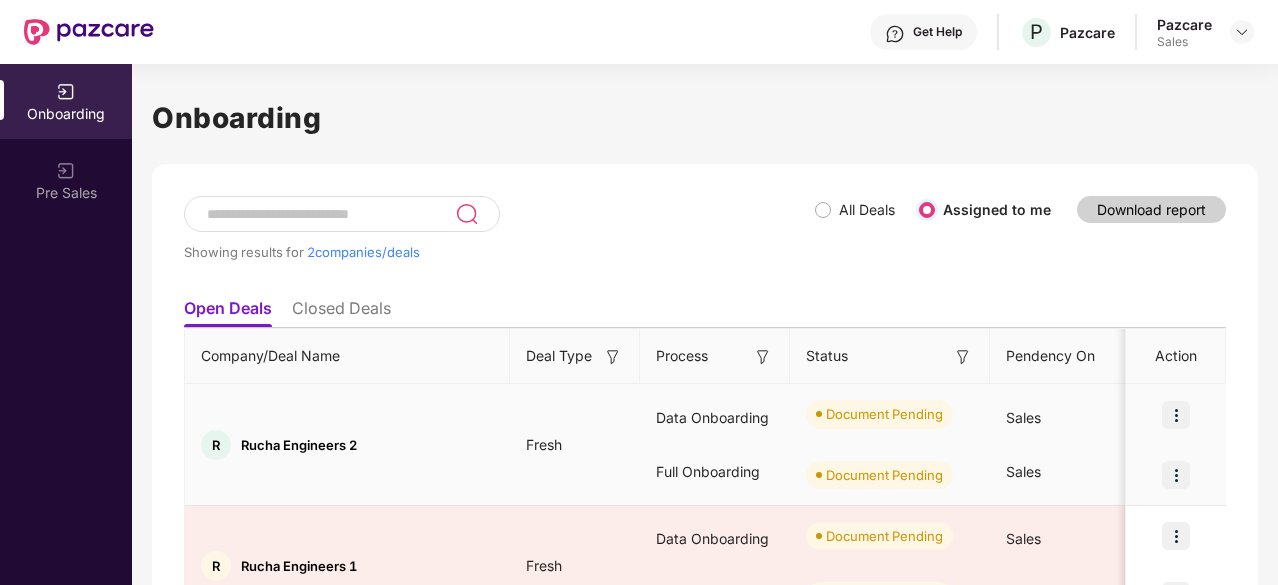 scroll, scrollTop: 114, scrollLeft: 0, axis: vertical 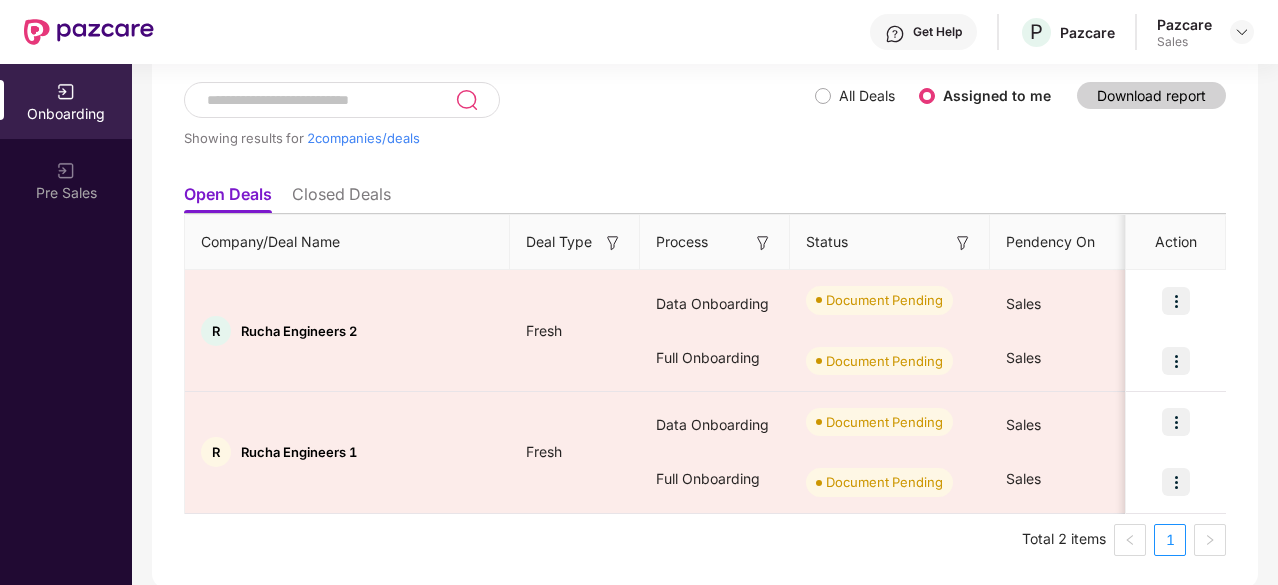 click on "Closed Deals" at bounding box center (341, 198) 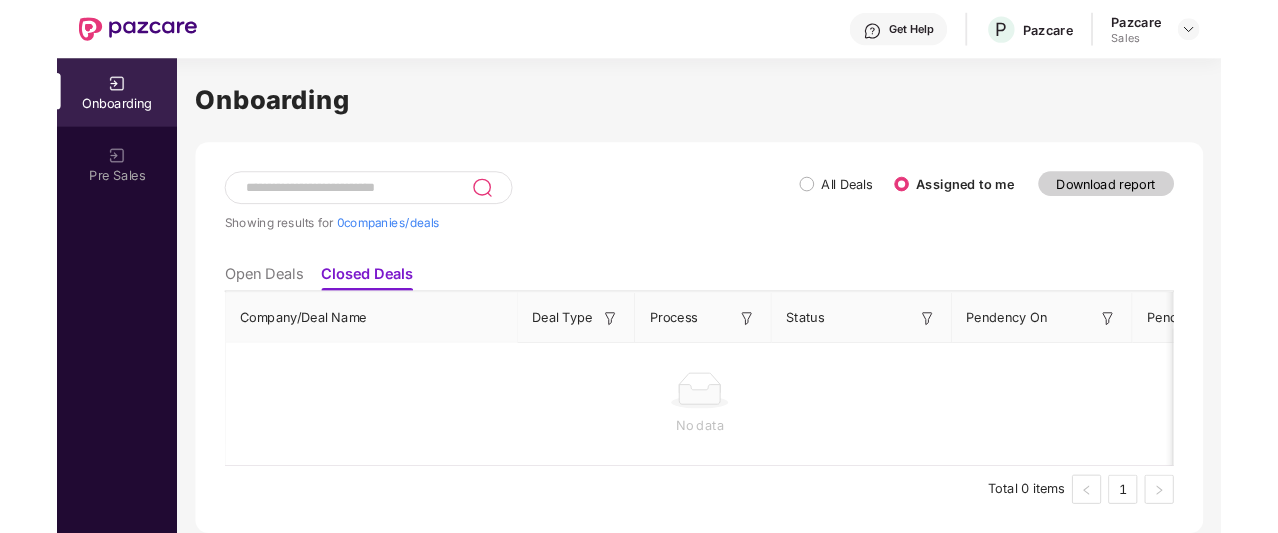 scroll, scrollTop: 0, scrollLeft: 0, axis: both 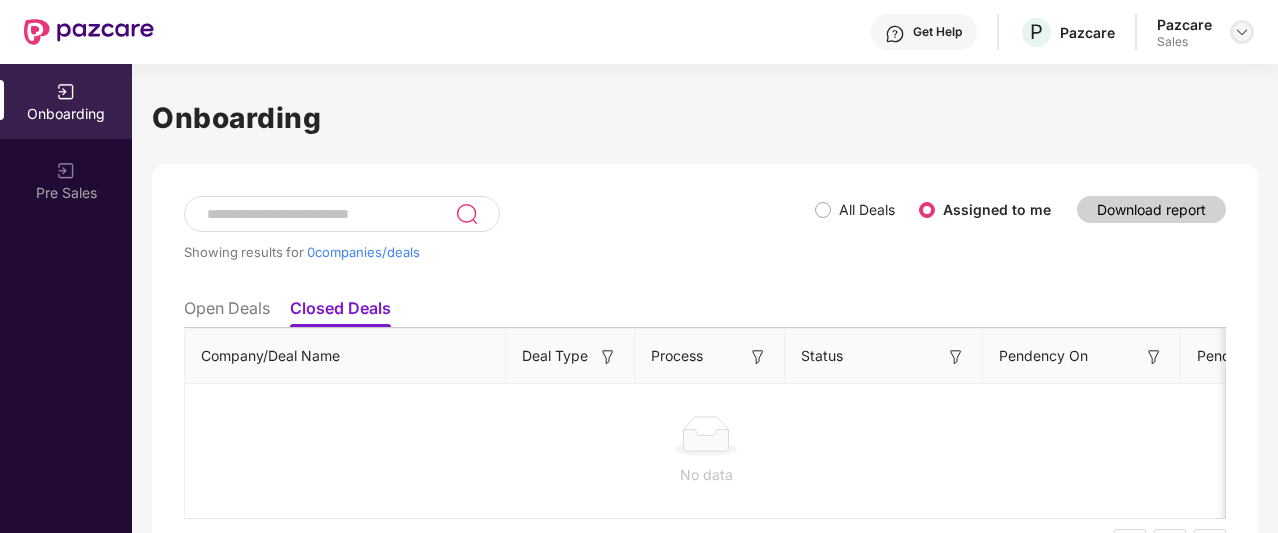 click at bounding box center (1242, 32) 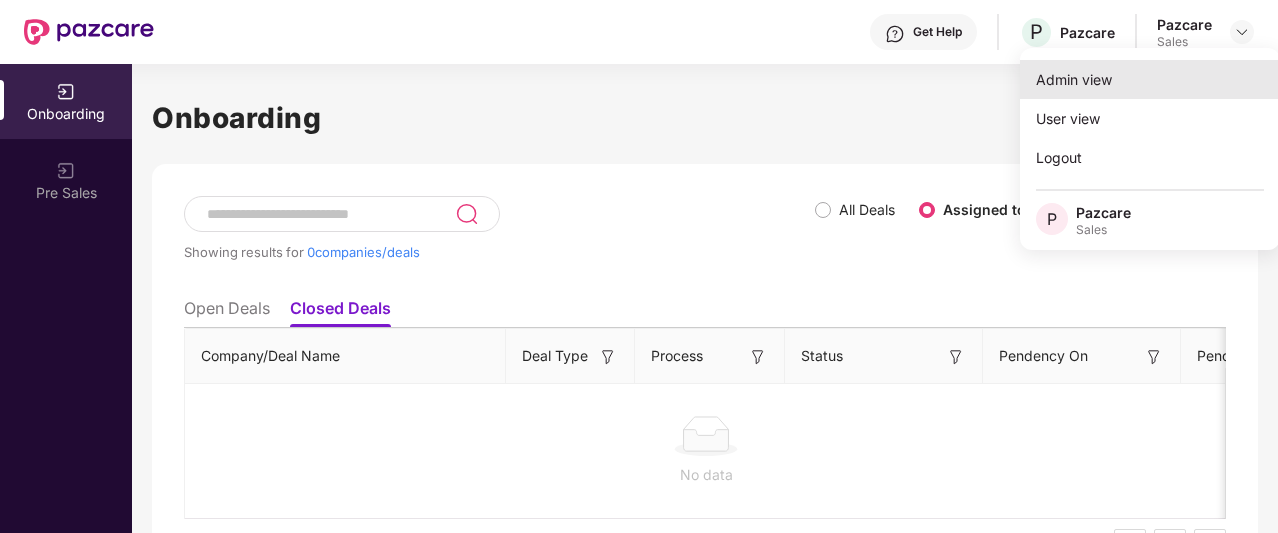 click on "Admin view" at bounding box center [1150, 79] 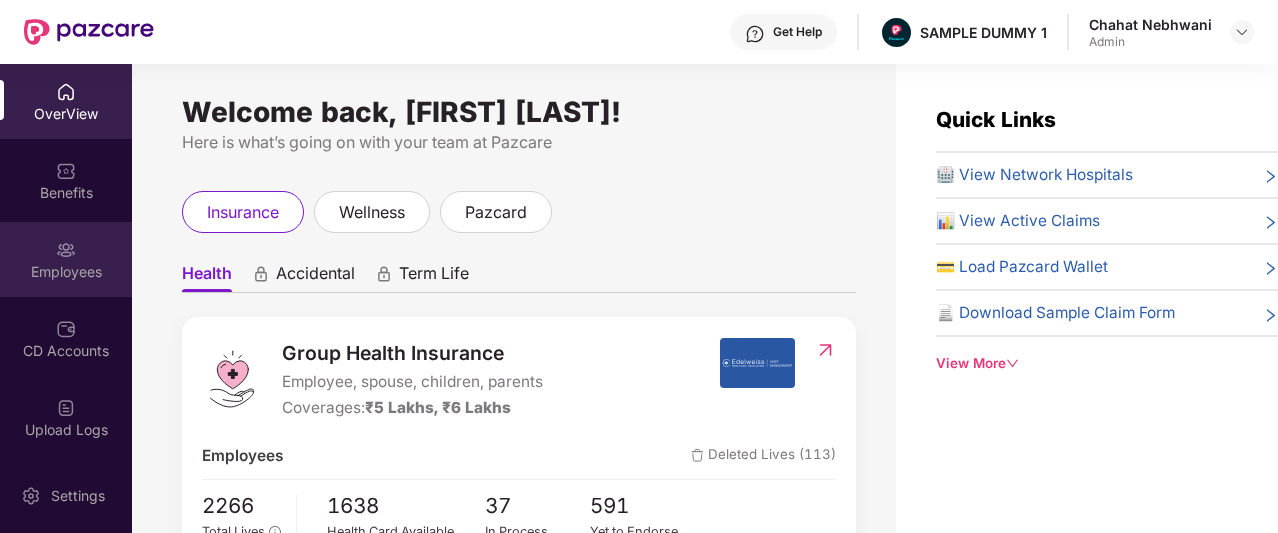 click at bounding box center (66, 250) 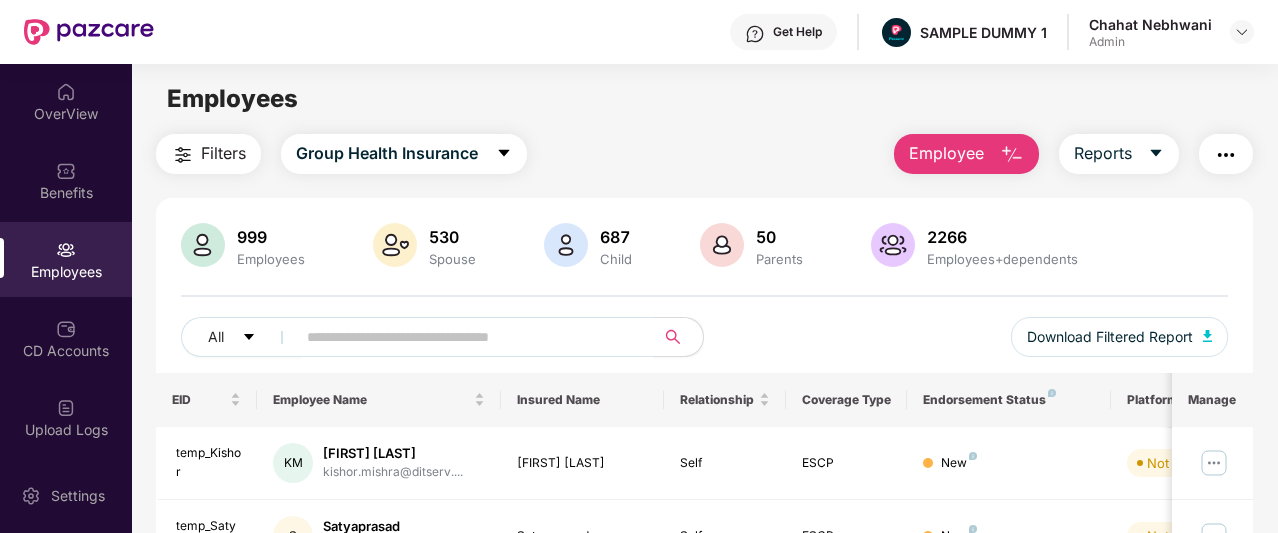 click on "Employee" at bounding box center [946, 153] 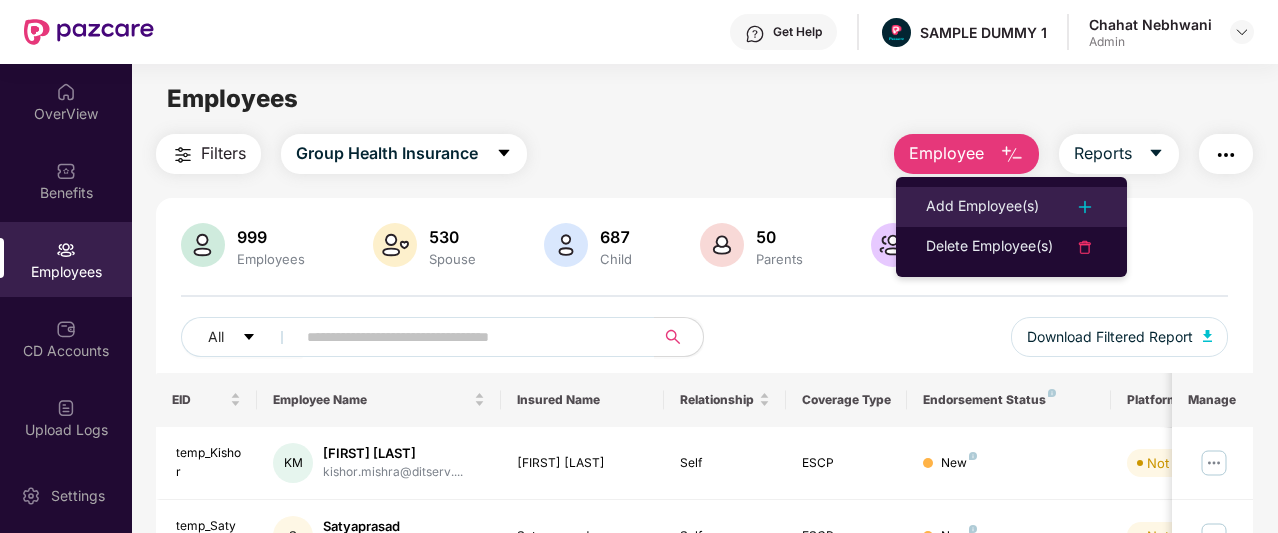 click on "Add Employee(s)" at bounding box center (982, 207) 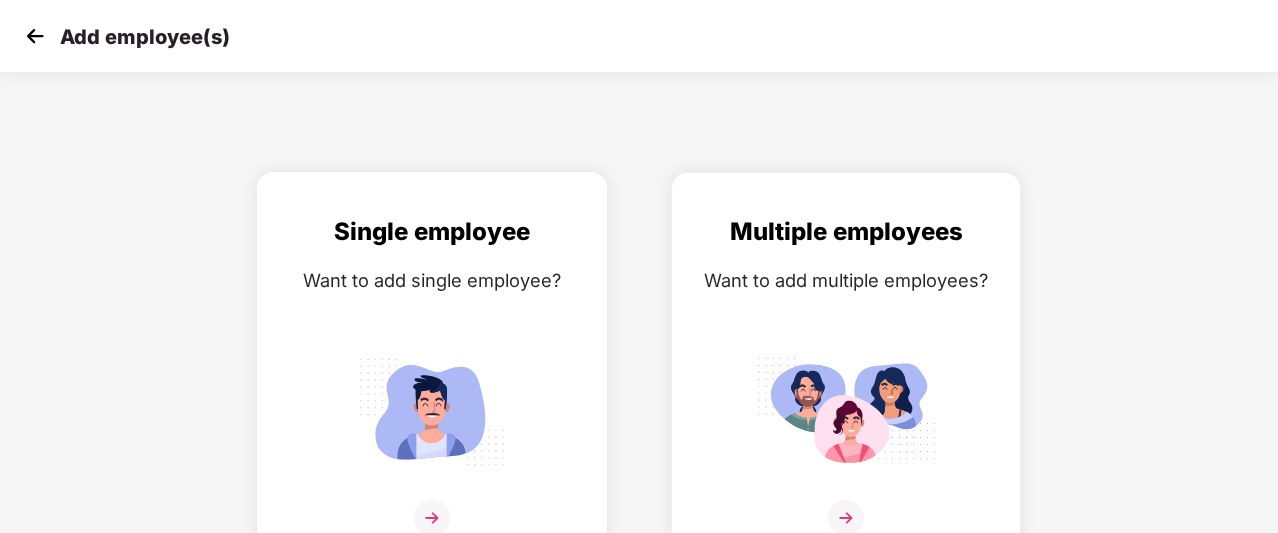 scroll, scrollTop: 32, scrollLeft: 0, axis: vertical 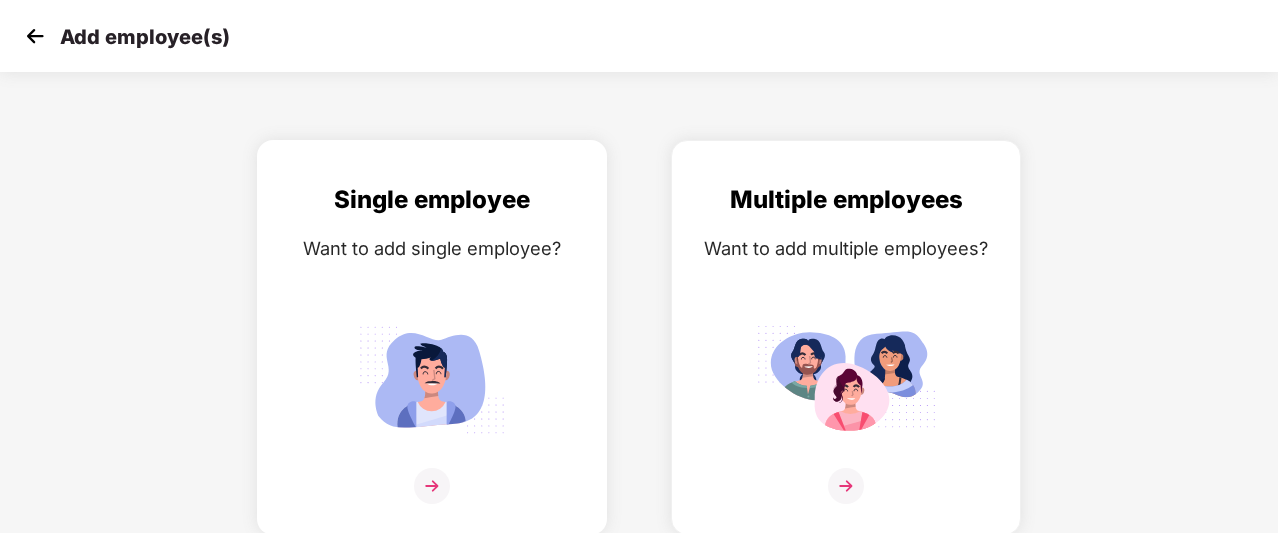 click at bounding box center (432, 486) 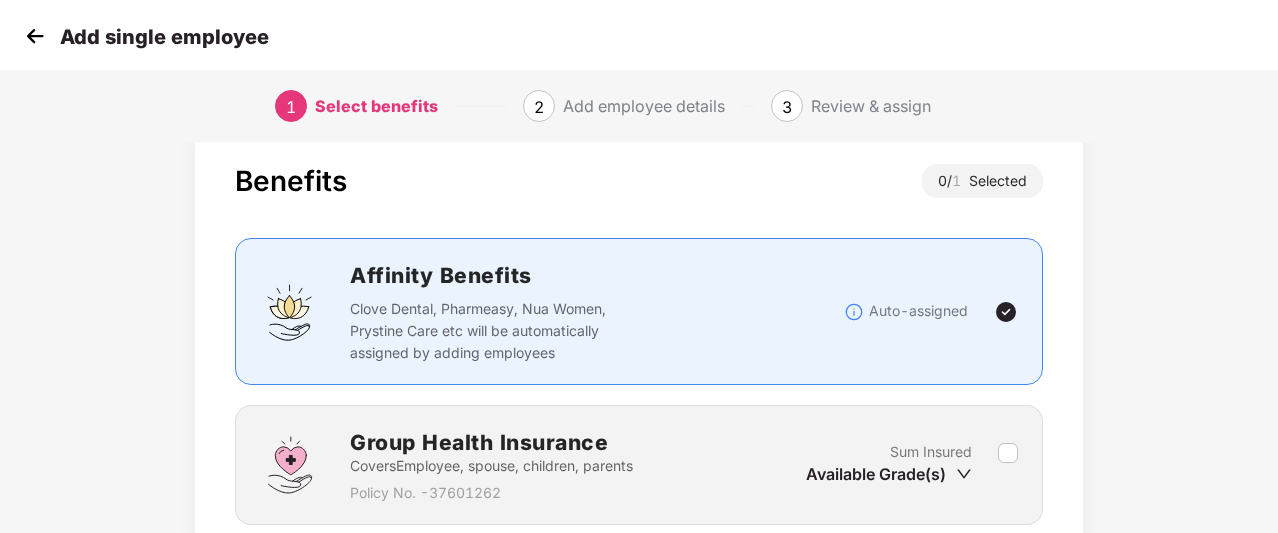 scroll, scrollTop: 204, scrollLeft: 0, axis: vertical 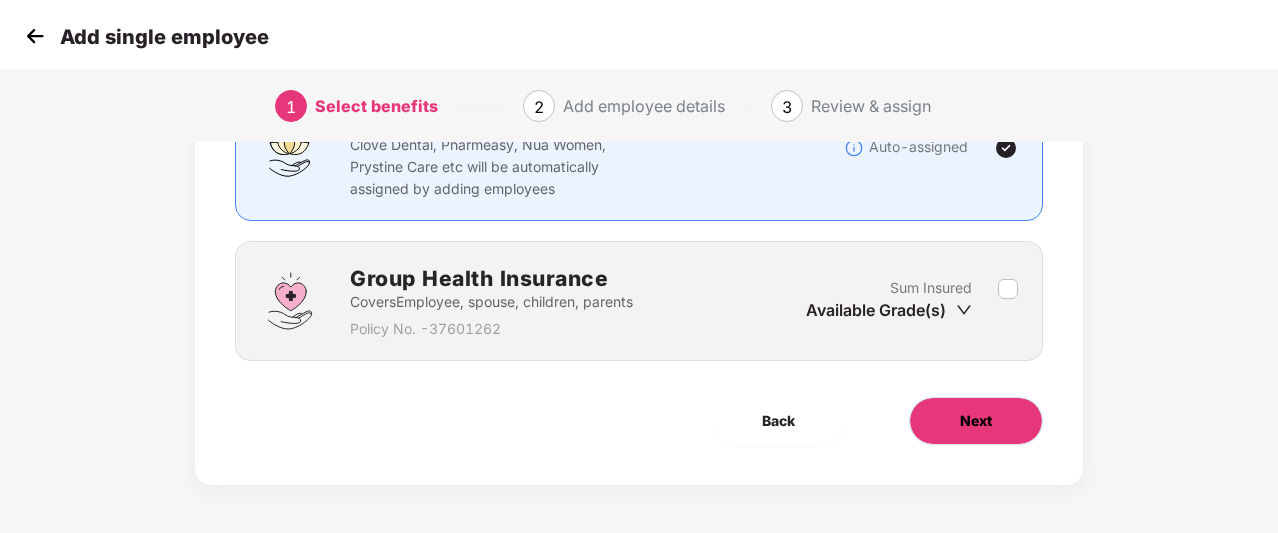click on "Next" at bounding box center (976, 421) 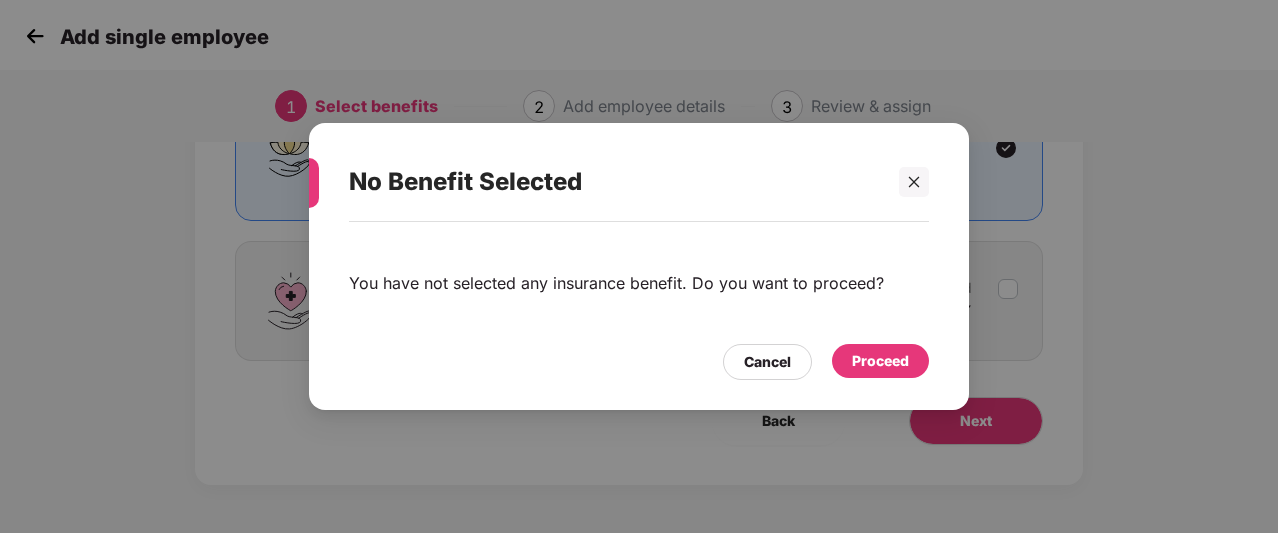 click on "Proceed" at bounding box center [880, 361] 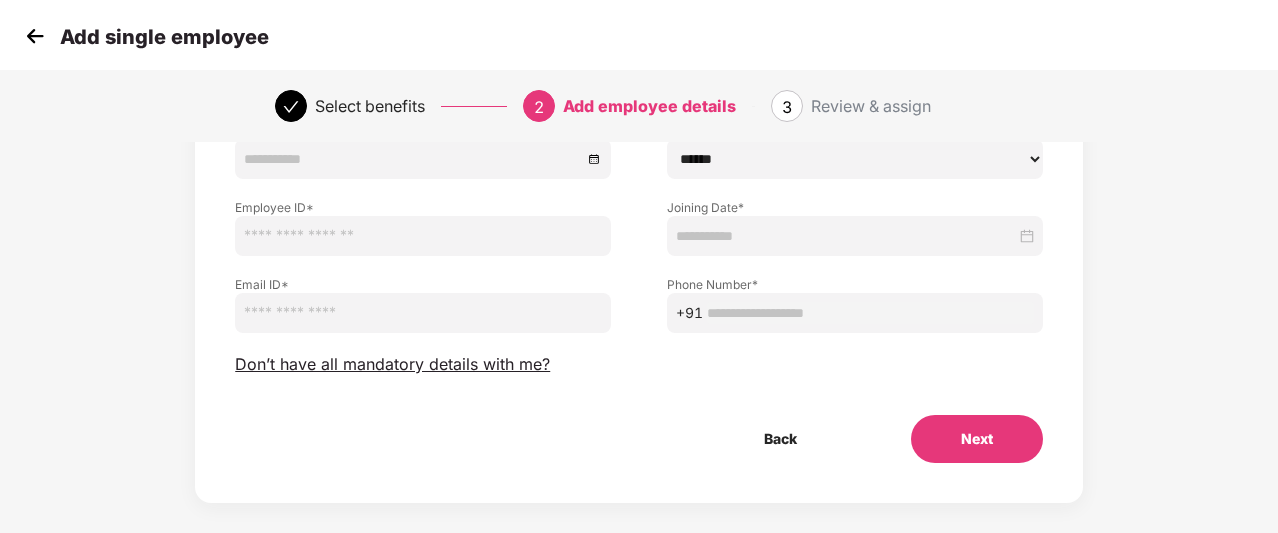 scroll, scrollTop: 258, scrollLeft: 0, axis: vertical 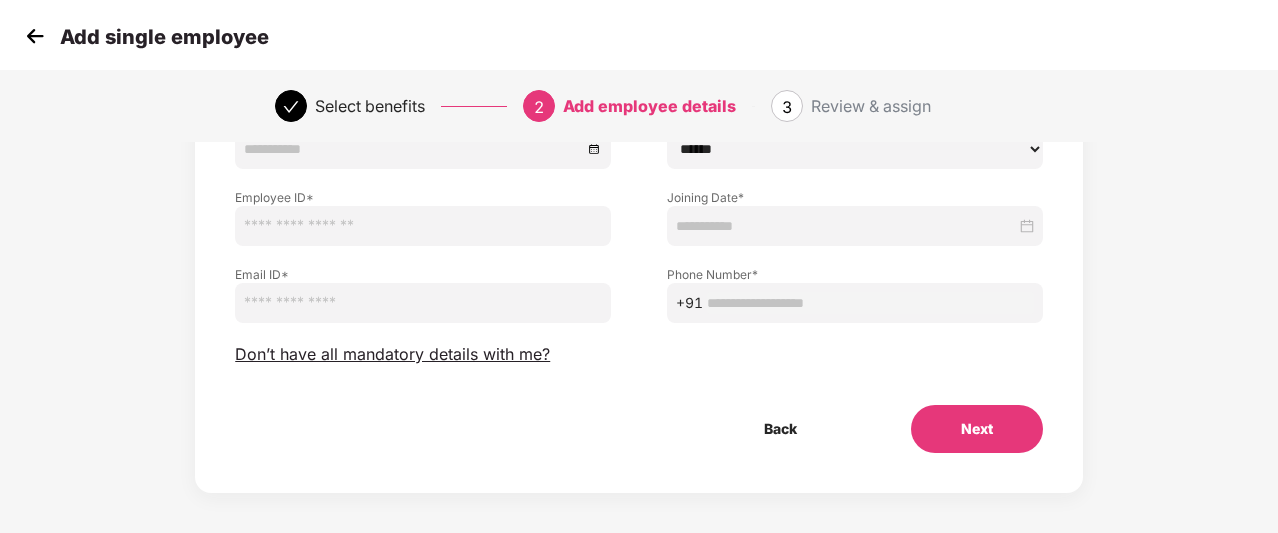 click at bounding box center [35, 36] 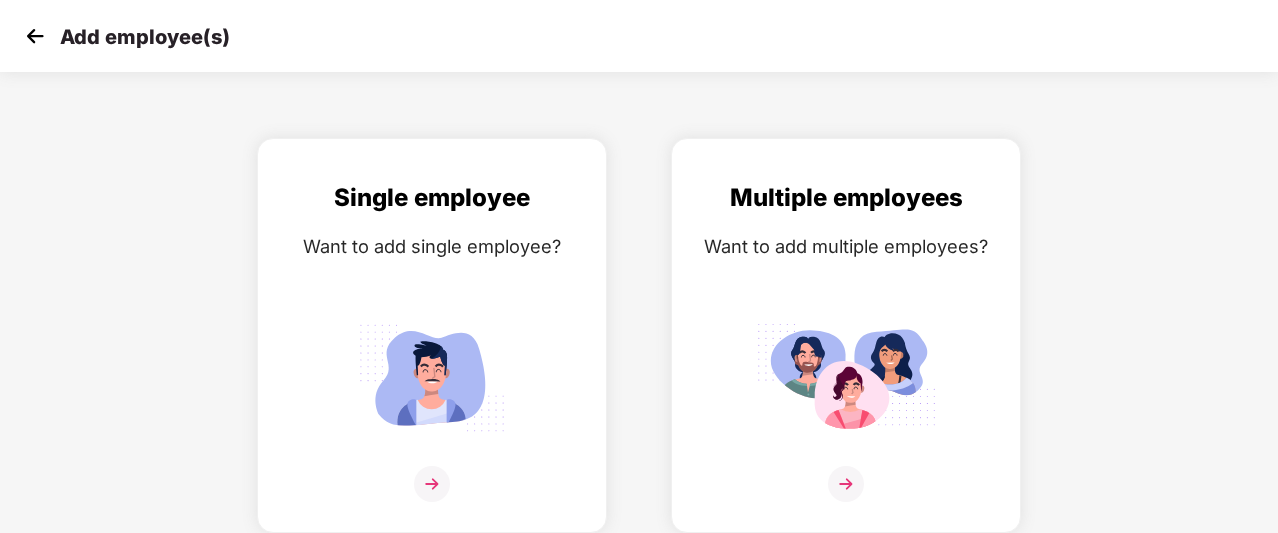 scroll, scrollTop: 32, scrollLeft: 0, axis: vertical 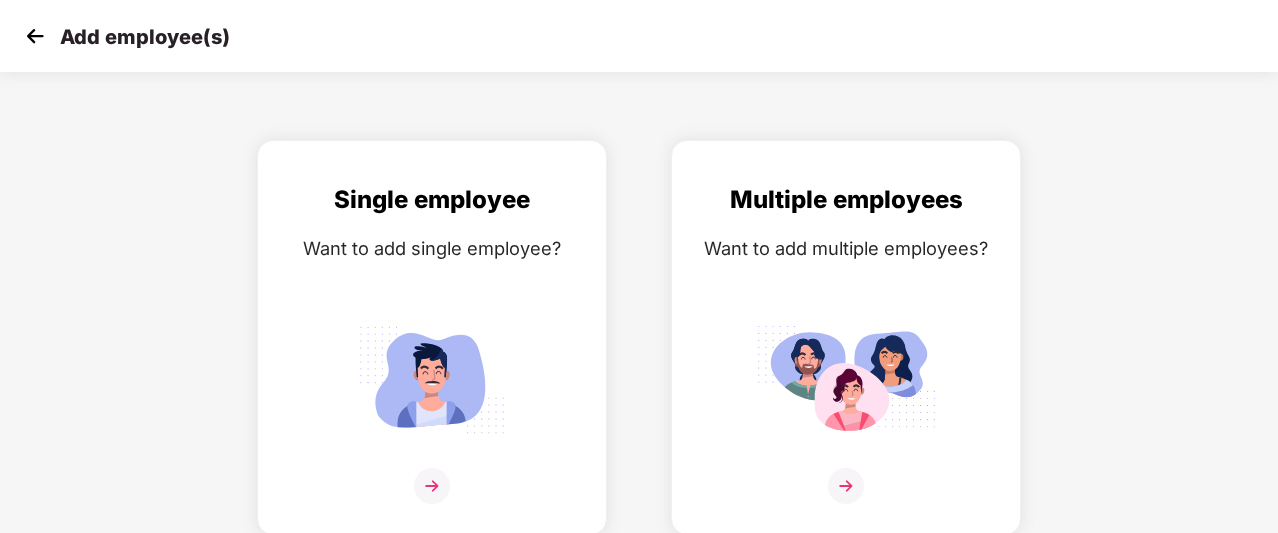 click at bounding box center (35, 36) 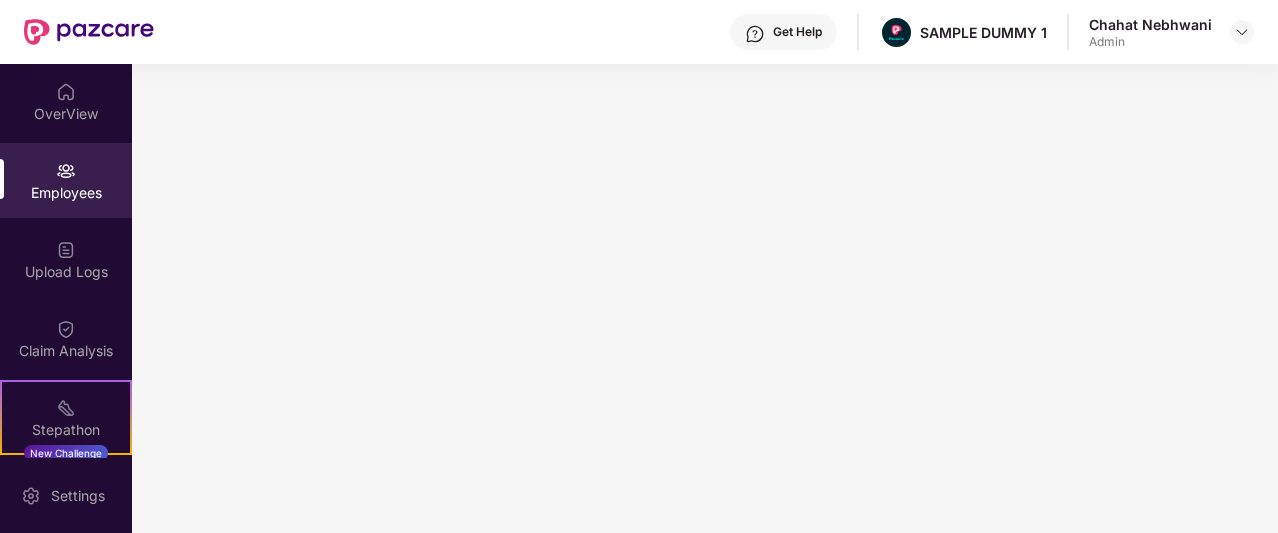 scroll, scrollTop: 0, scrollLeft: 0, axis: both 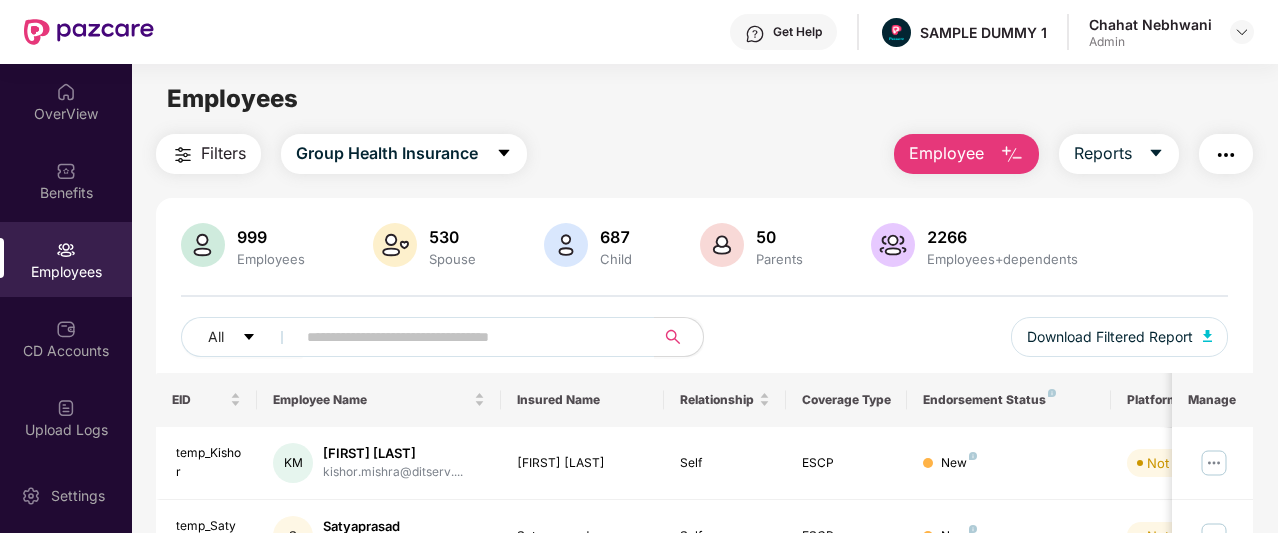 click on "Employee" at bounding box center [946, 153] 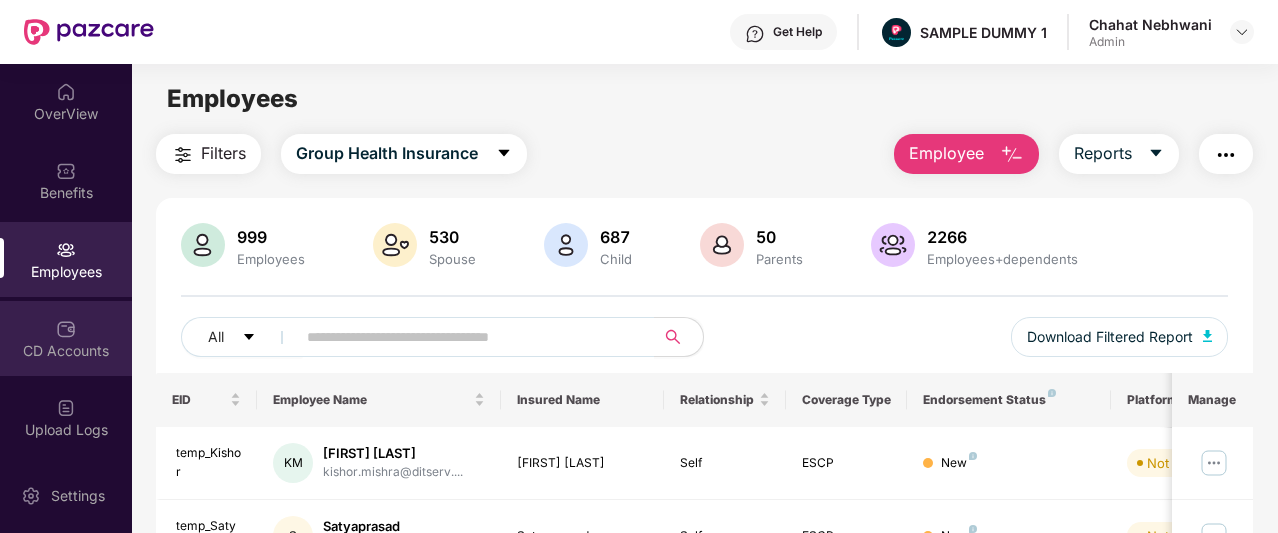 click on "CD Accounts" at bounding box center [66, 351] 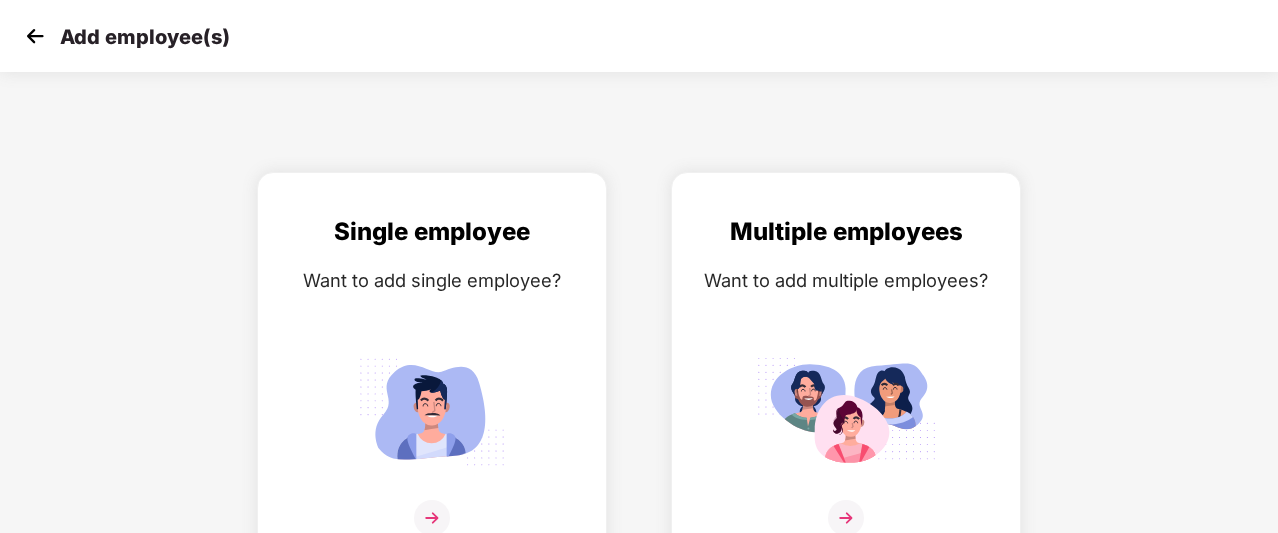 click at bounding box center [35, 36] 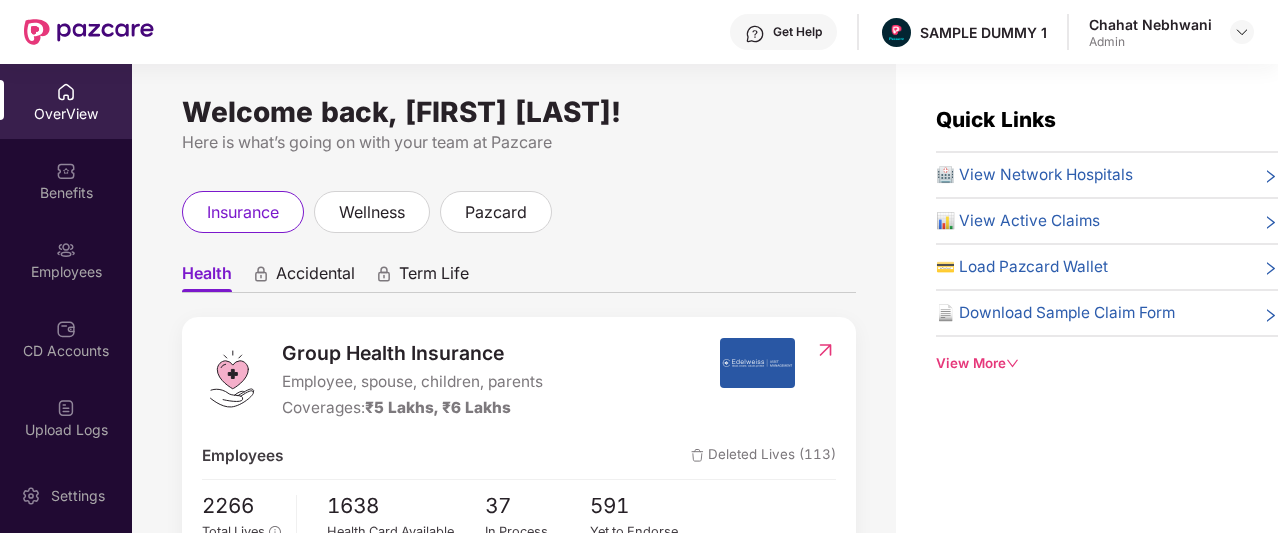 click on "CD Accounts" at bounding box center [66, 338] 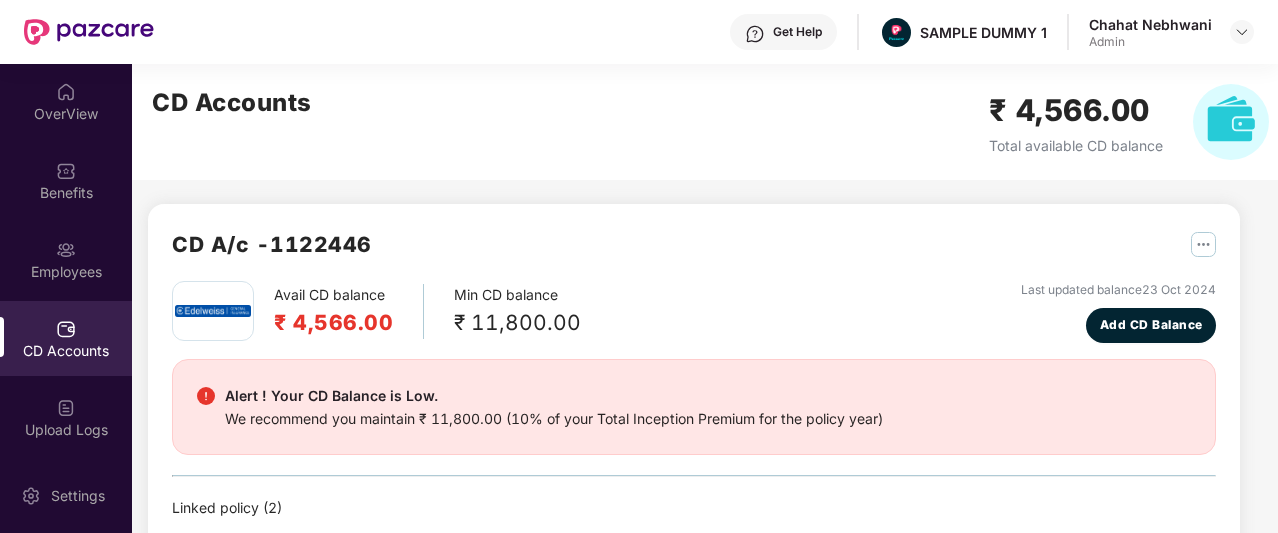 click on "We recommend you maintain ₹ 11,800.00 (10% of your Total Inception Premium for the policy year)" at bounding box center (554, 419) 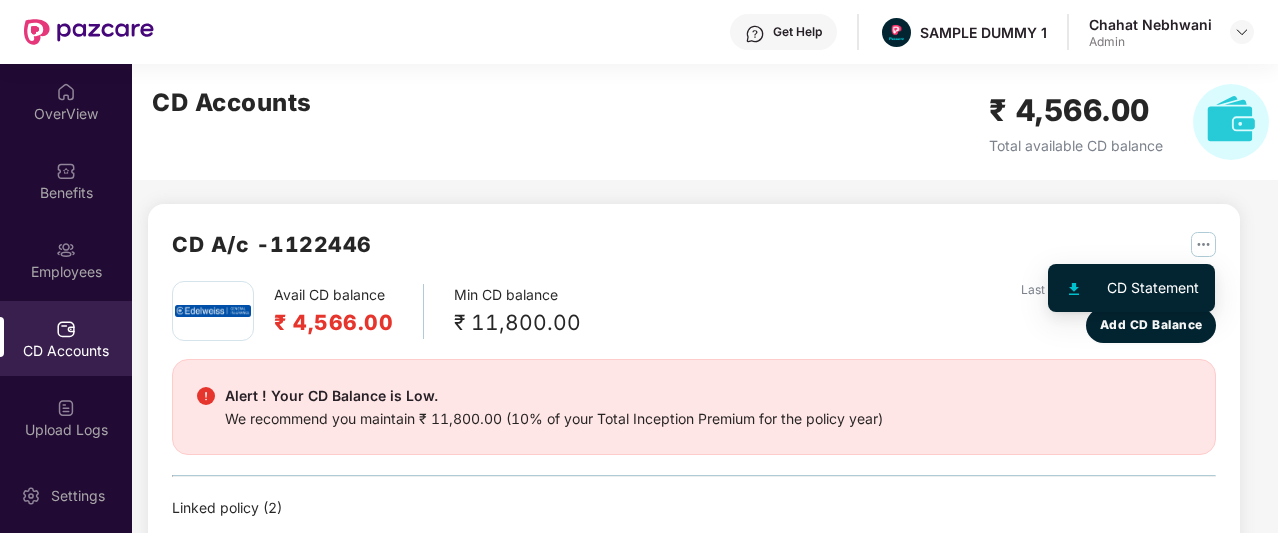 click at bounding box center (1203, 244) 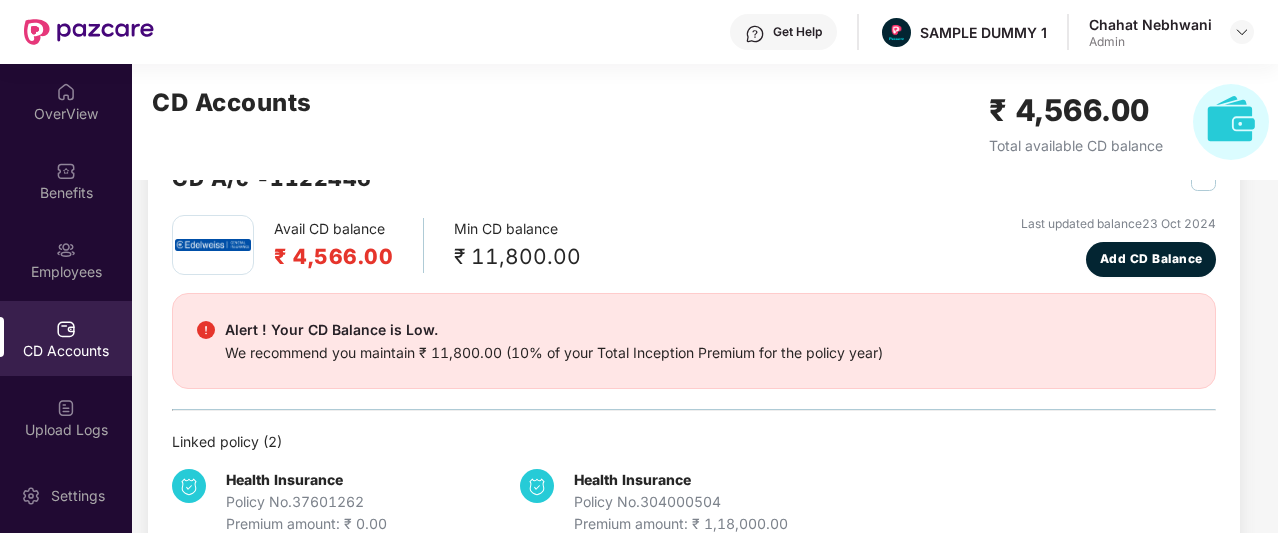 scroll, scrollTop: 114, scrollLeft: 0, axis: vertical 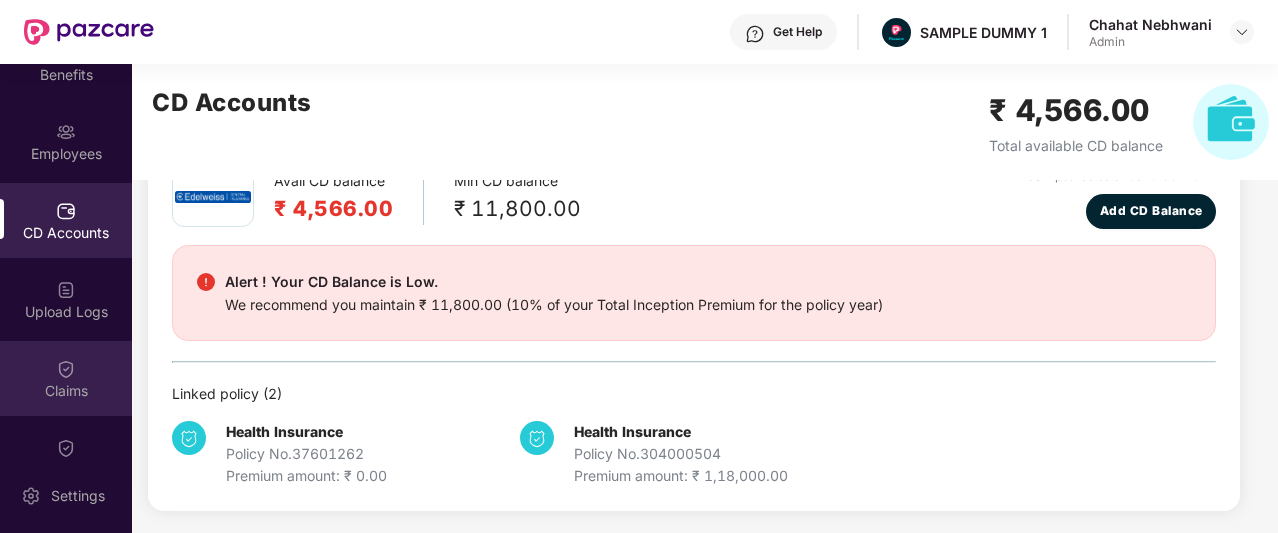 click at bounding box center (66, 369) 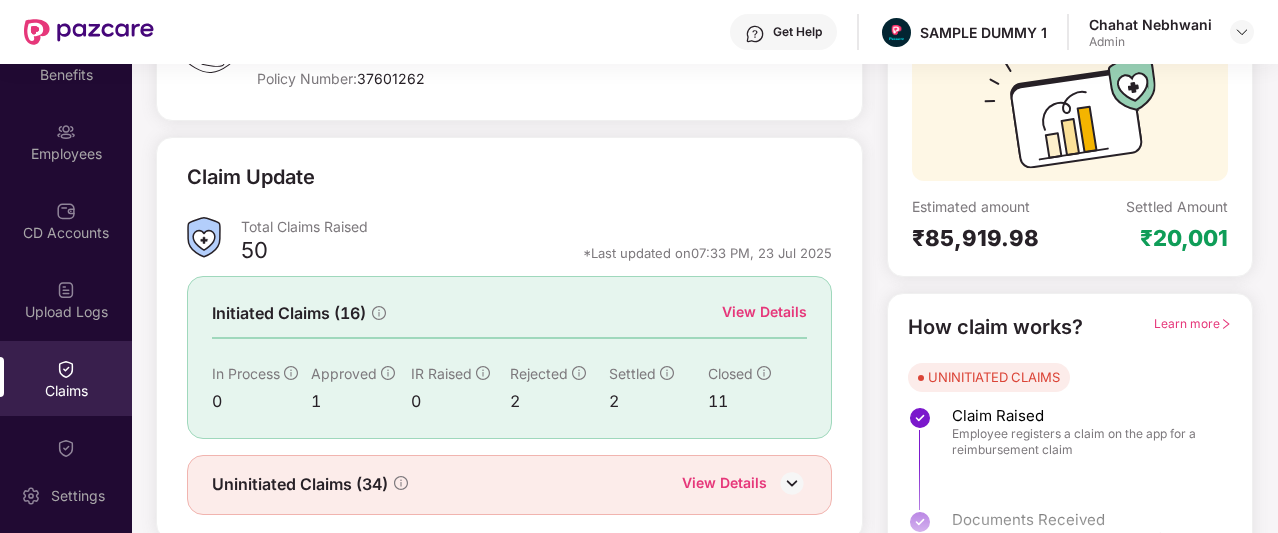 scroll, scrollTop: 192, scrollLeft: 0, axis: vertical 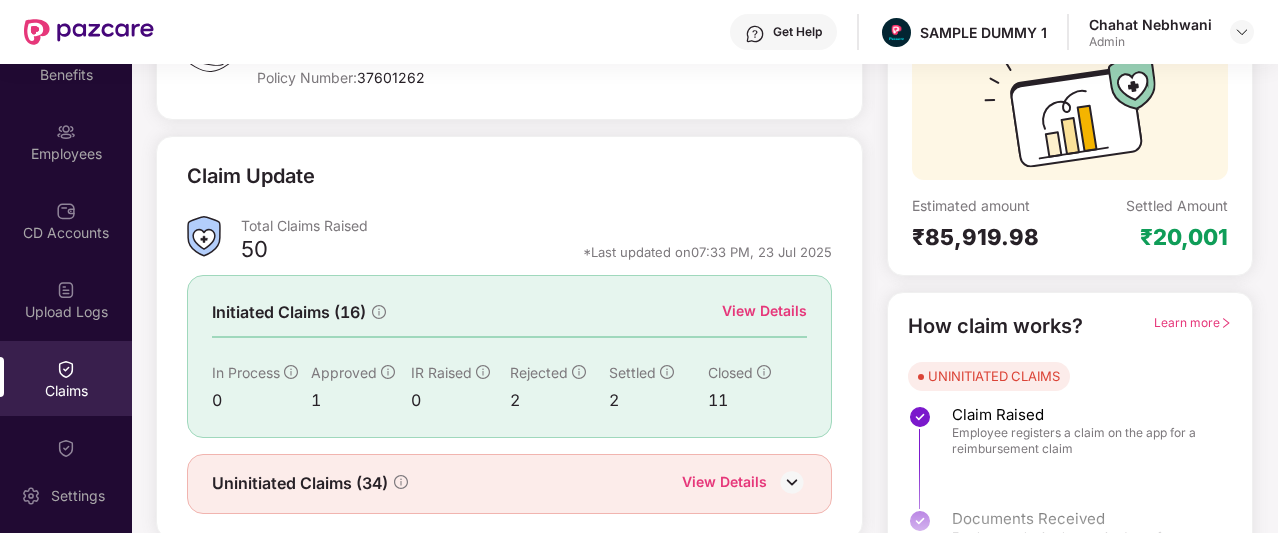 click on "View Details" at bounding box center [764, 311] 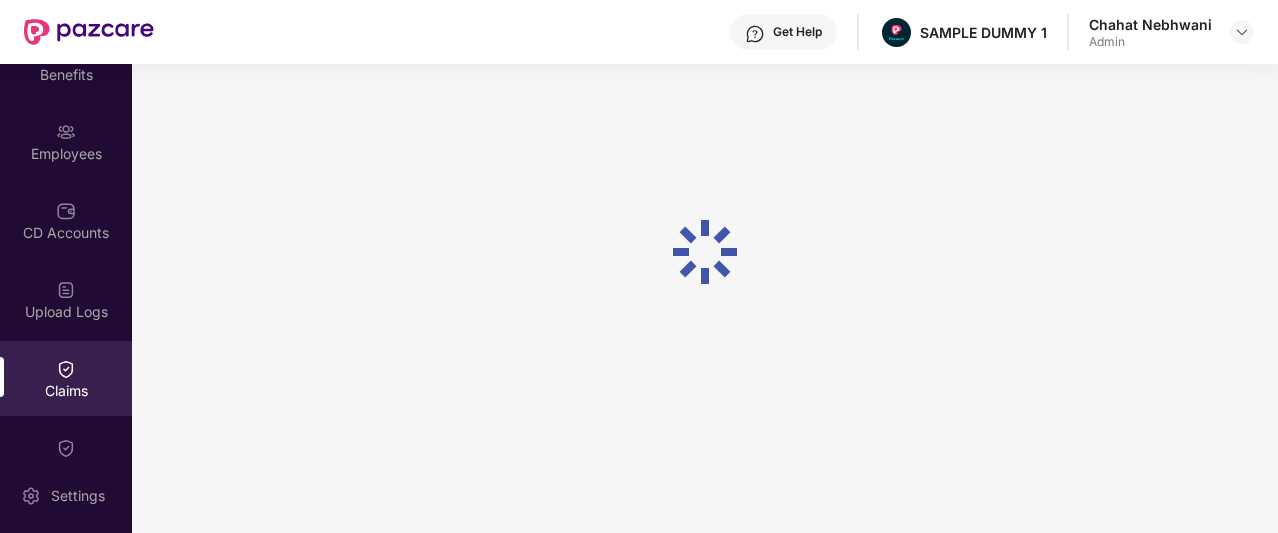 scroll, scrollTop: 86, scrollLeft: 0, axis: vertical 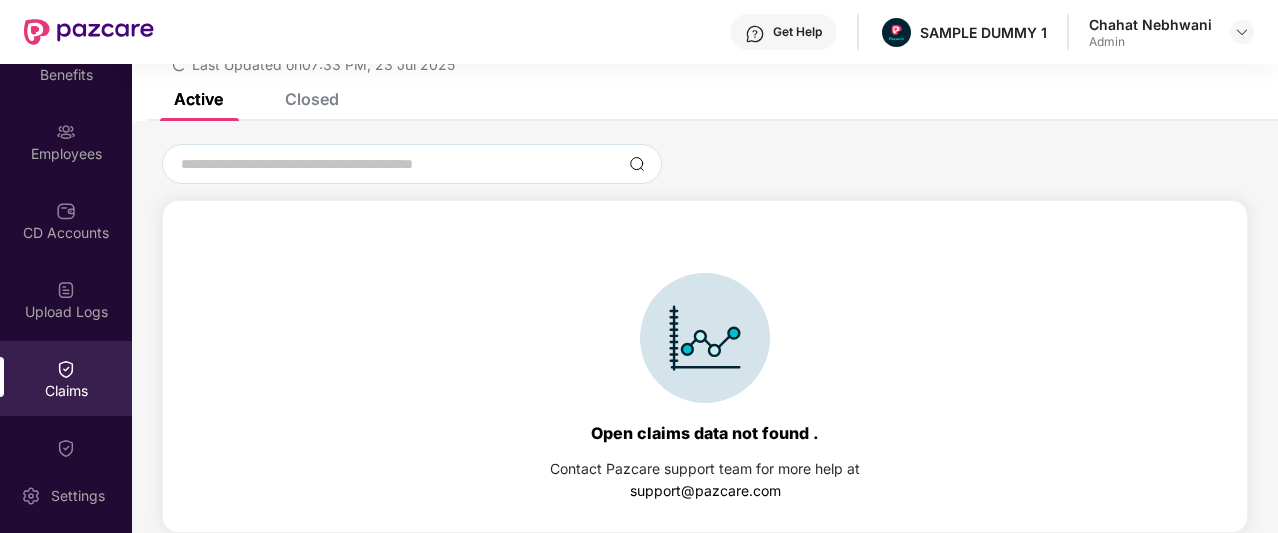 click on "Closed" at bounding box center [312, 99] 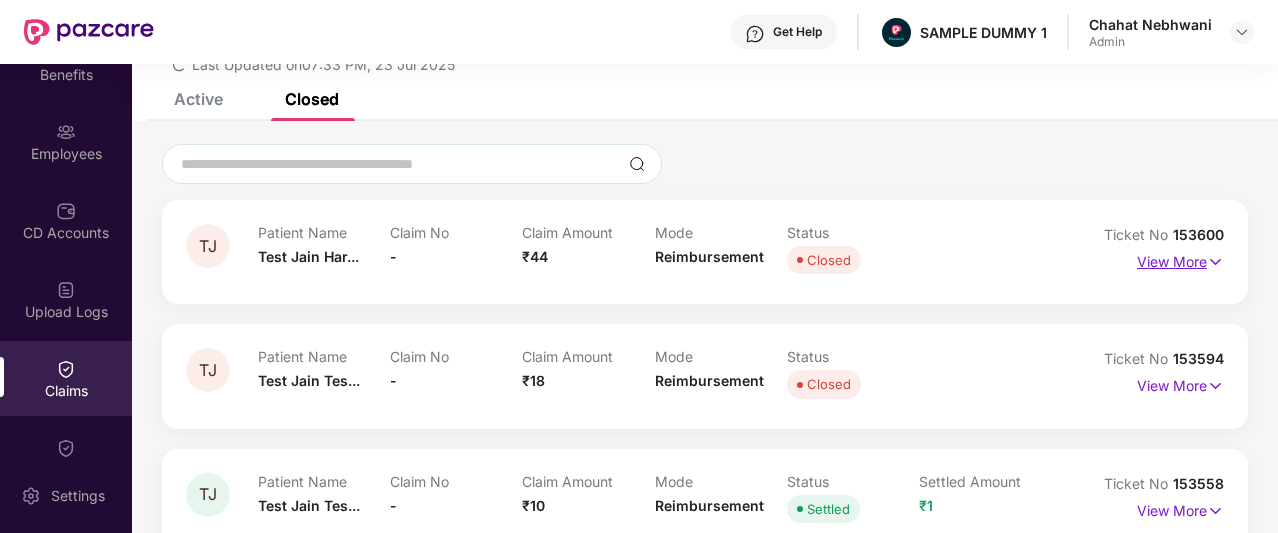 click on "View More" at bounding box center (1180, 259) 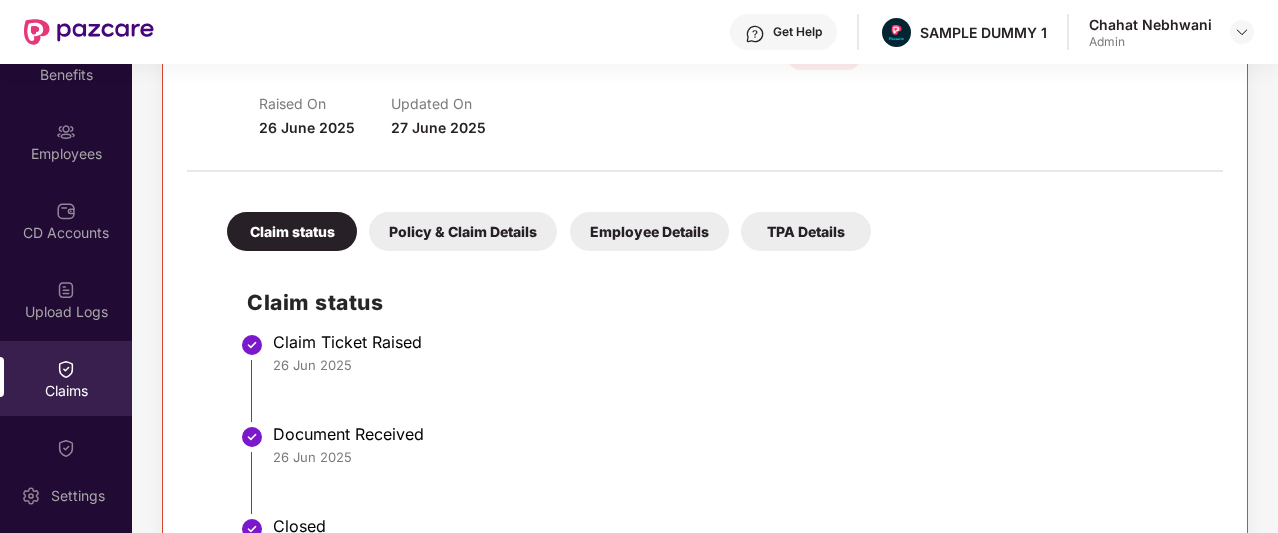 scroll, scrollTop: 370, scrollLeft: 0, axis: vertical 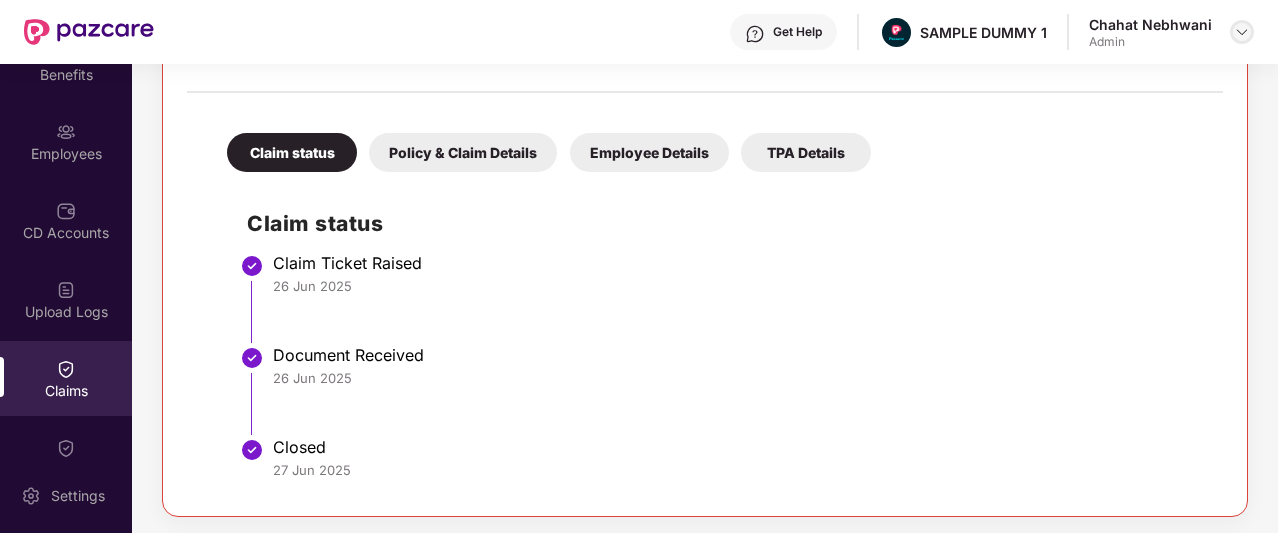 click at bounding box center (1242, 32) 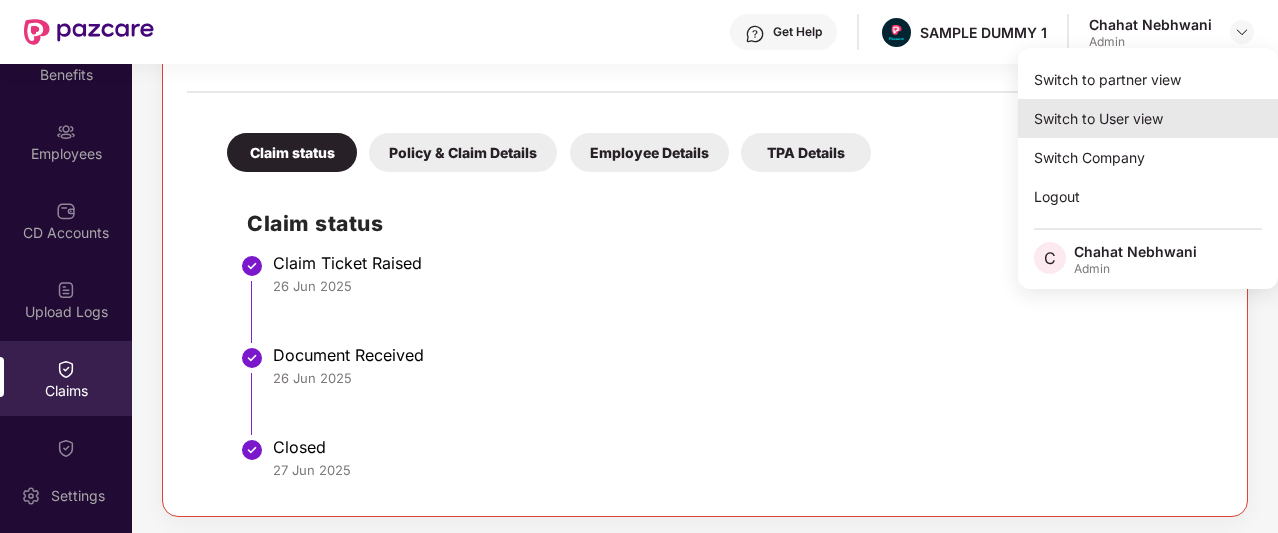 click on "Switch to User view" at bounding box center [1148, 118] 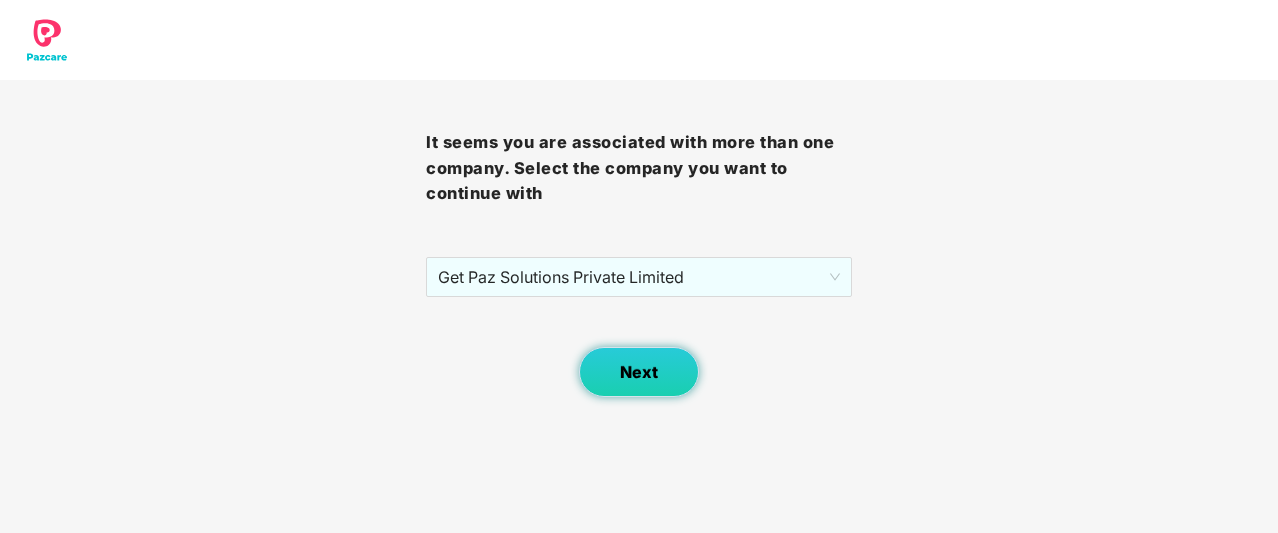 click on "Next" at bounding box center (639, 372) 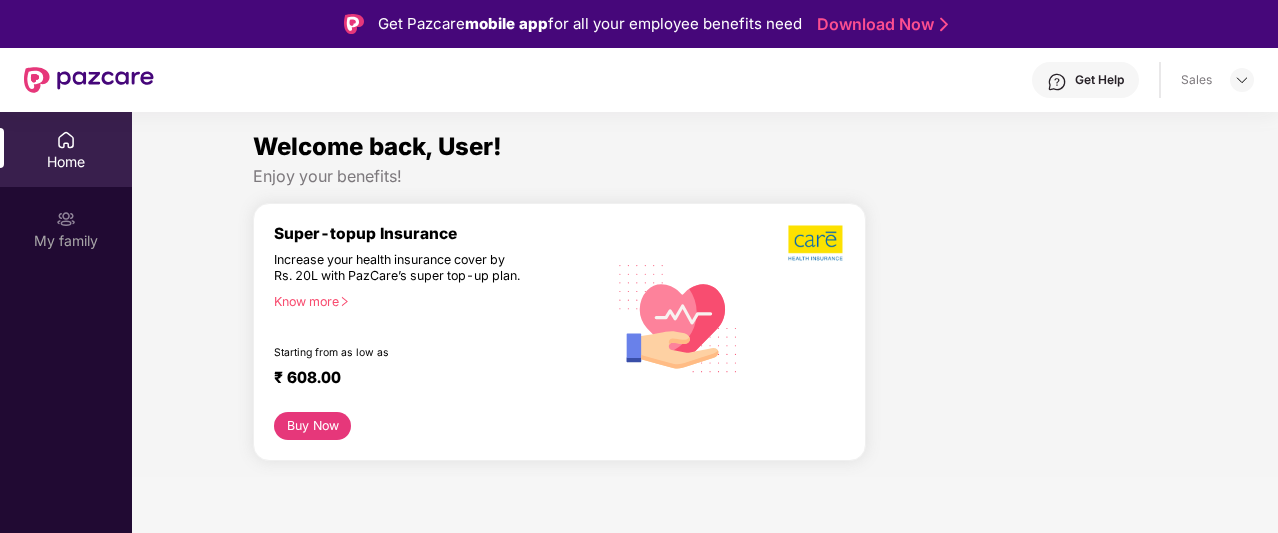 drag, startPoint x: 656, startPoint y: 361, endPoint x: 587, endPoint y: 426, distance: 94.79452 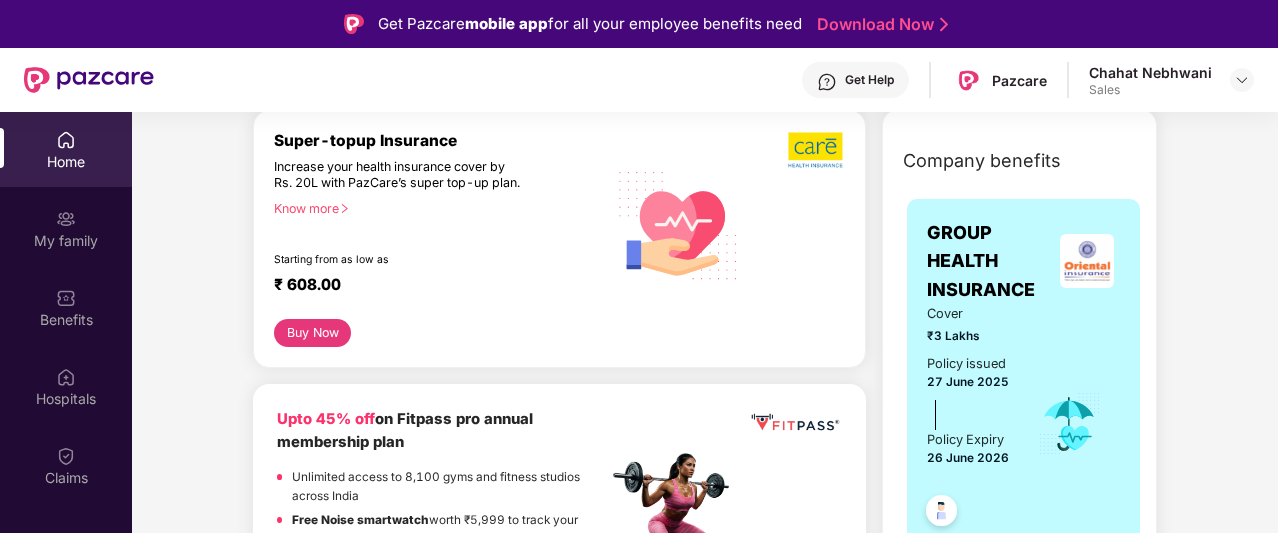 scroll, scrollTop: 268, scrollLeft: 0, axis: vertical 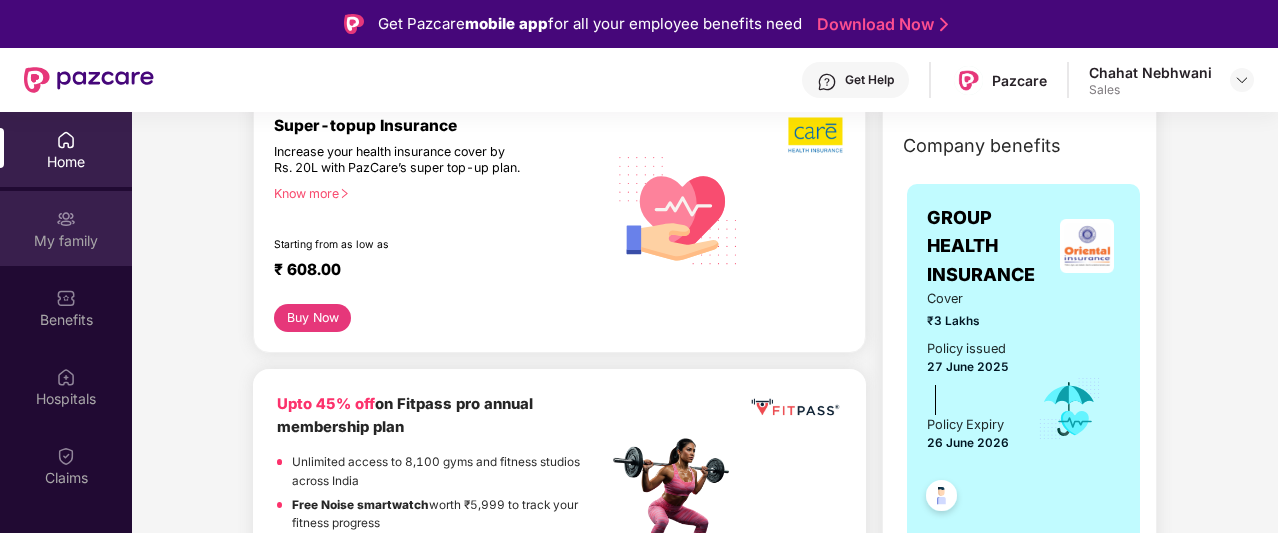 click on "My family" at bounding box center [66, 228] 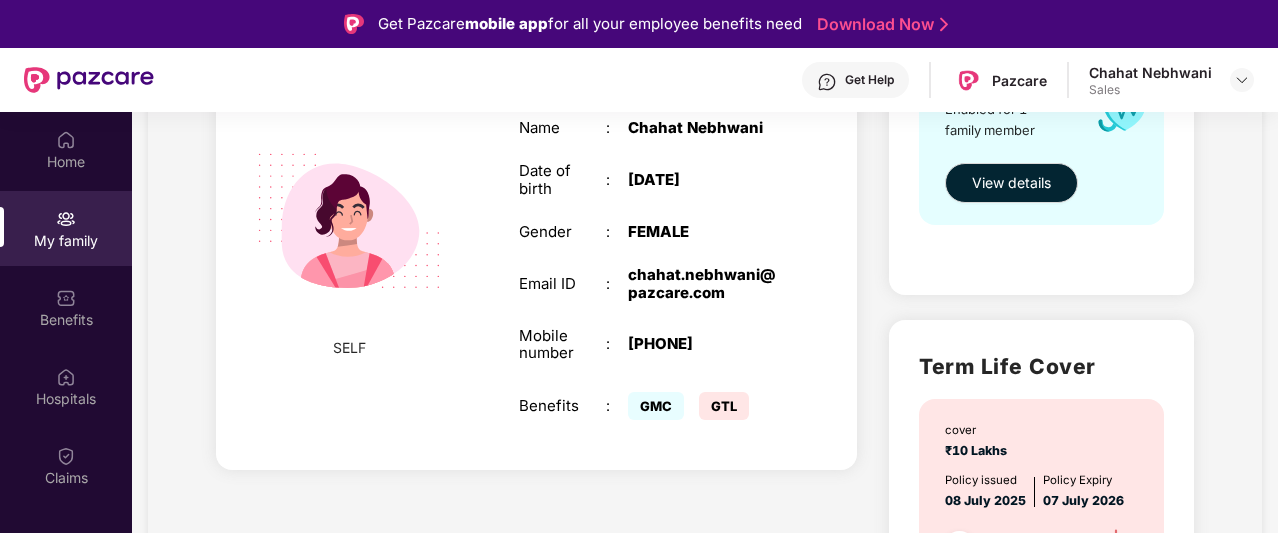 scroll, scrollTop: 498, scrollLeft: 0, axis: vertical 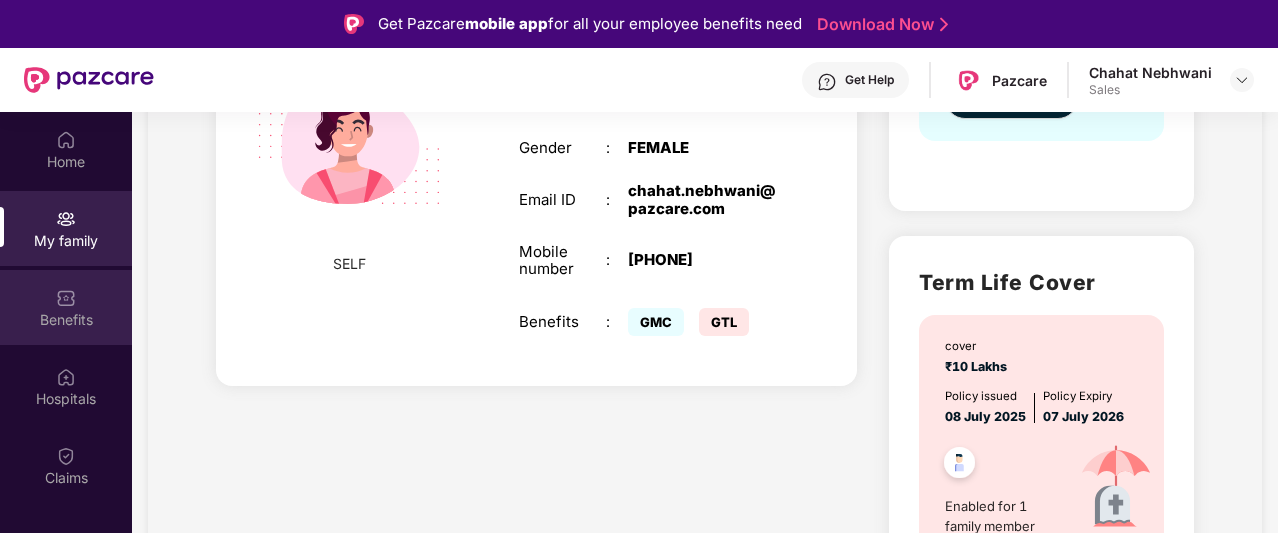 click on "Benefits" at bounding box center [66, 307] 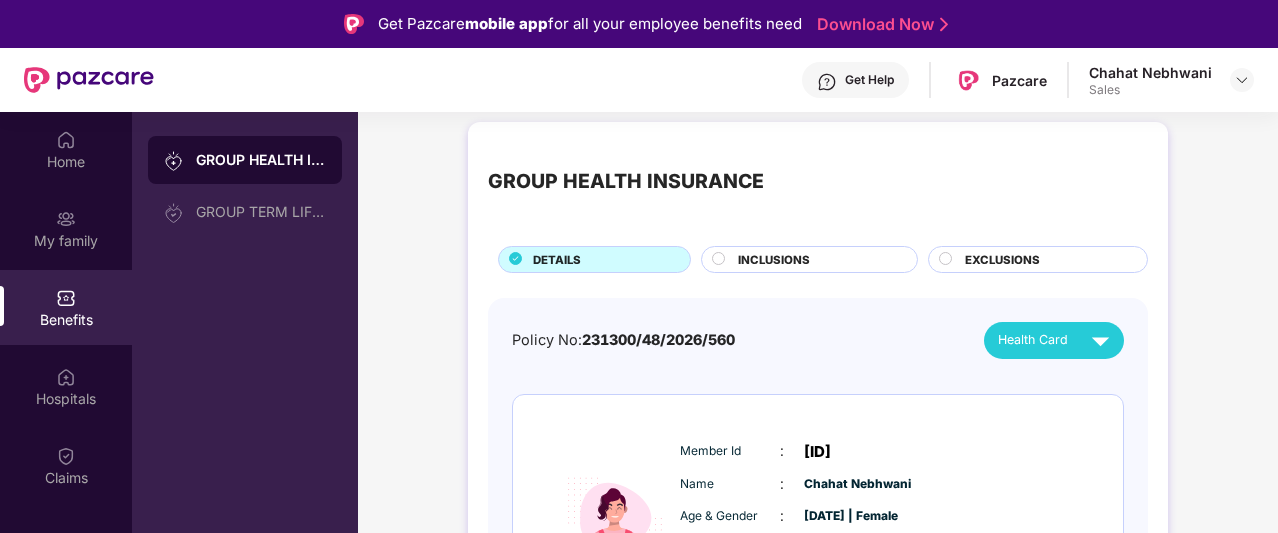scroll, scrollTop: 1, scrollLeft: 0, axis: vertical 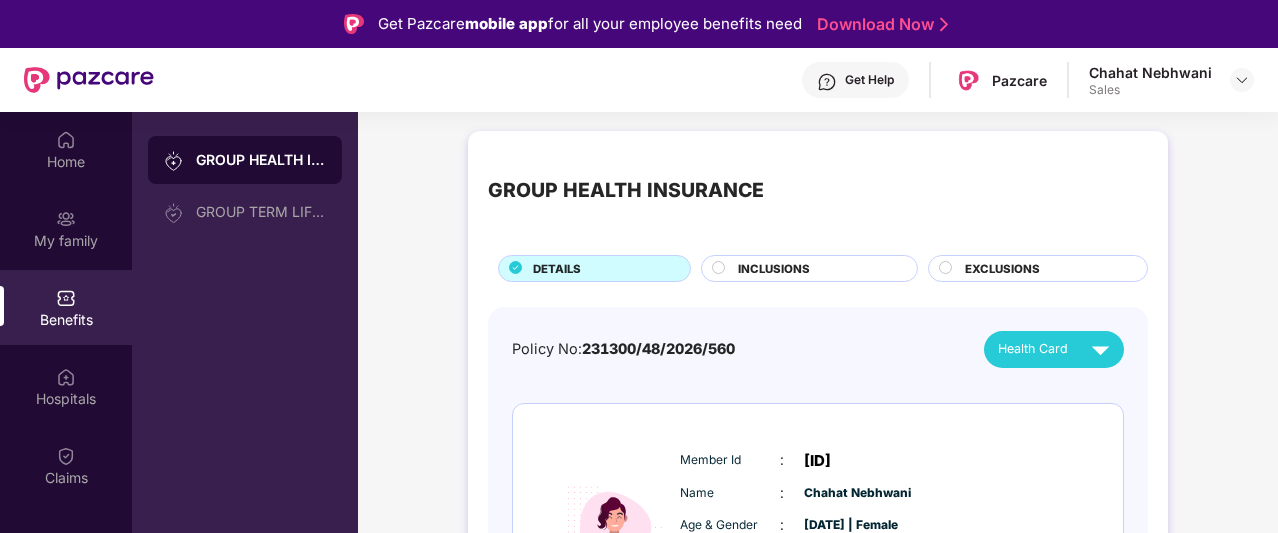 click on "INCLUSIONS" at bounding box center (774, 269) 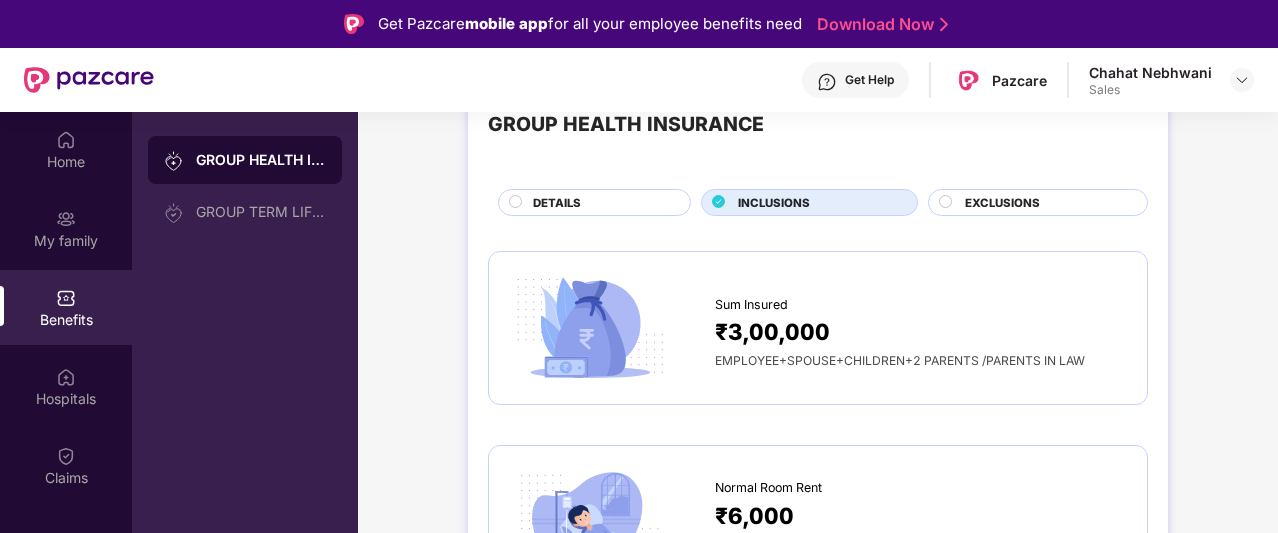 scroll, scrollTop: 0, scrollLeft: 0, axis: both 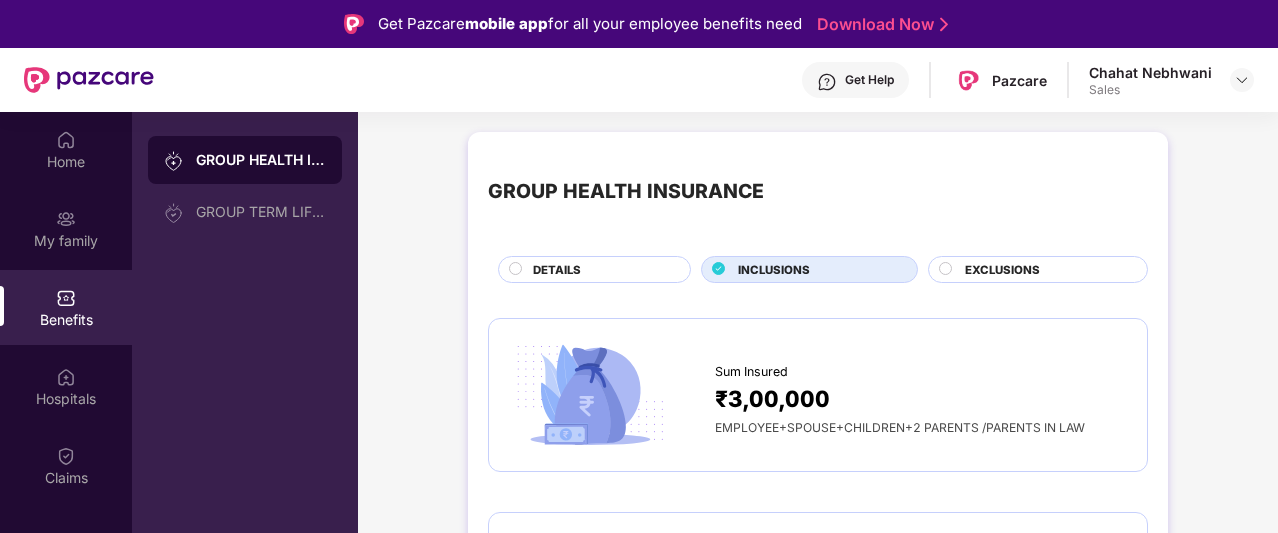 click on "DETAILS" at bounding box center [601, 271] 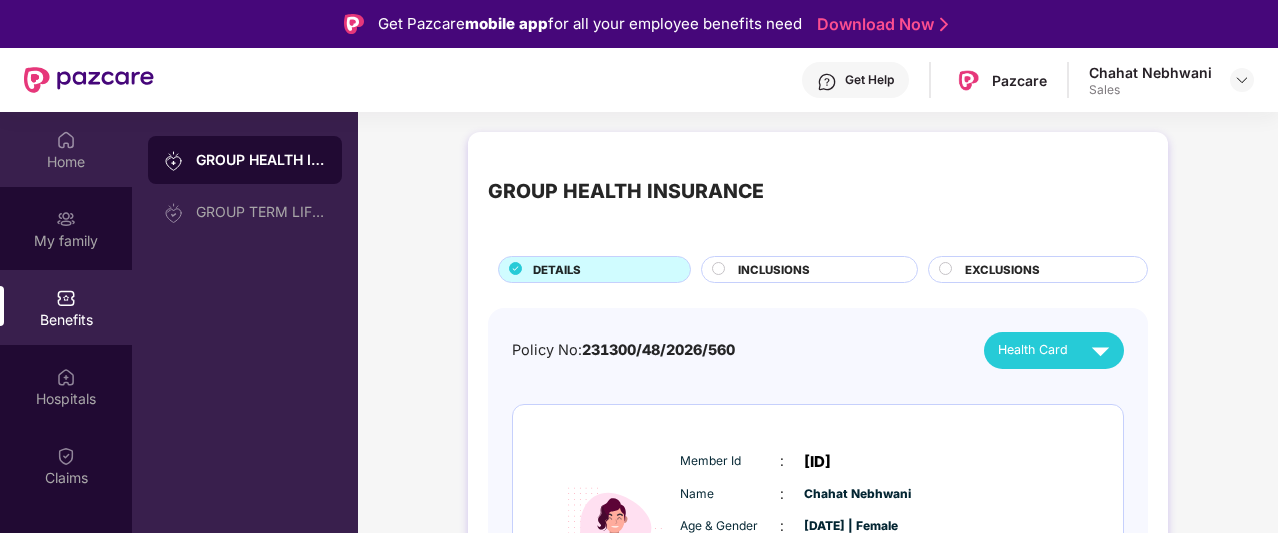 click on "Home" at bounding box center (66, 149) 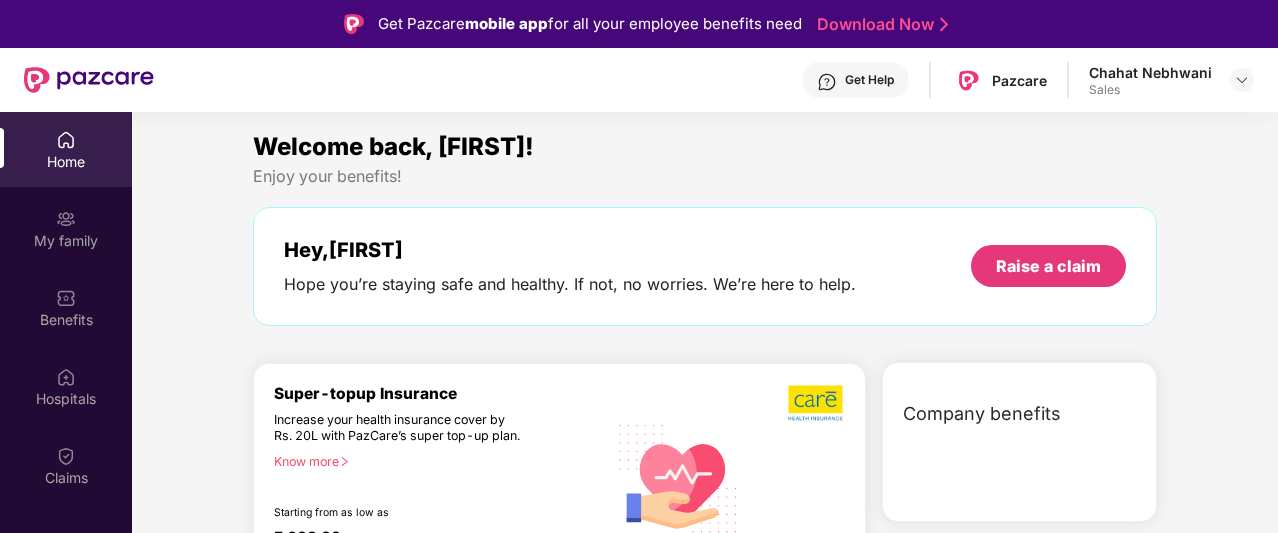scroll, scrollTop: 6, scrollLeft: 0, axis: vertical 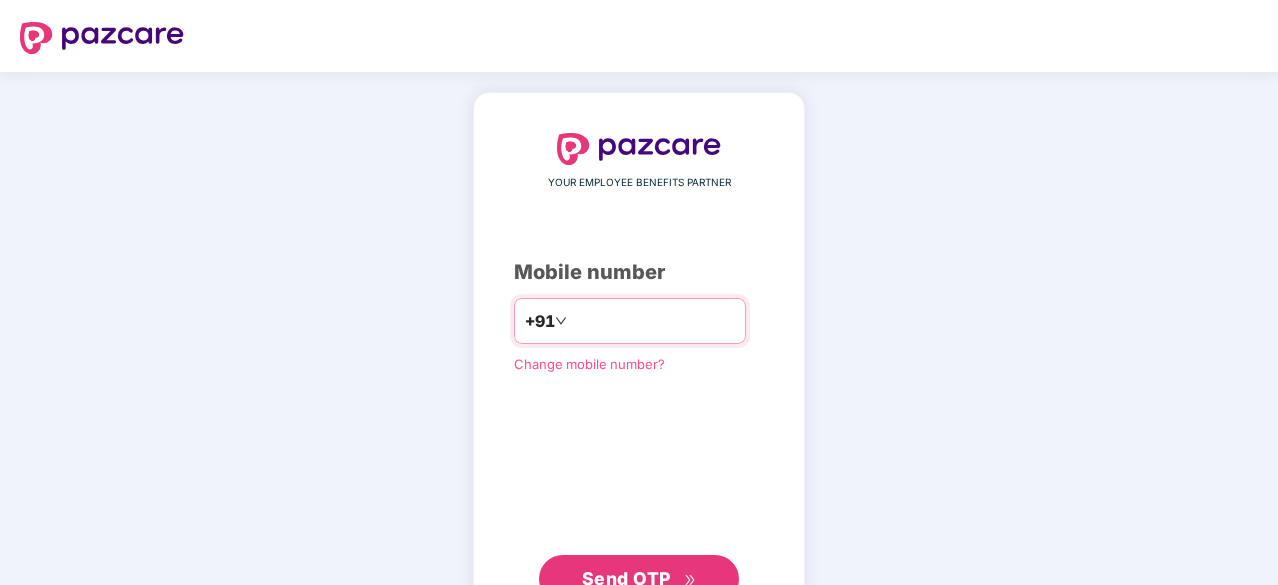 type on "**********" 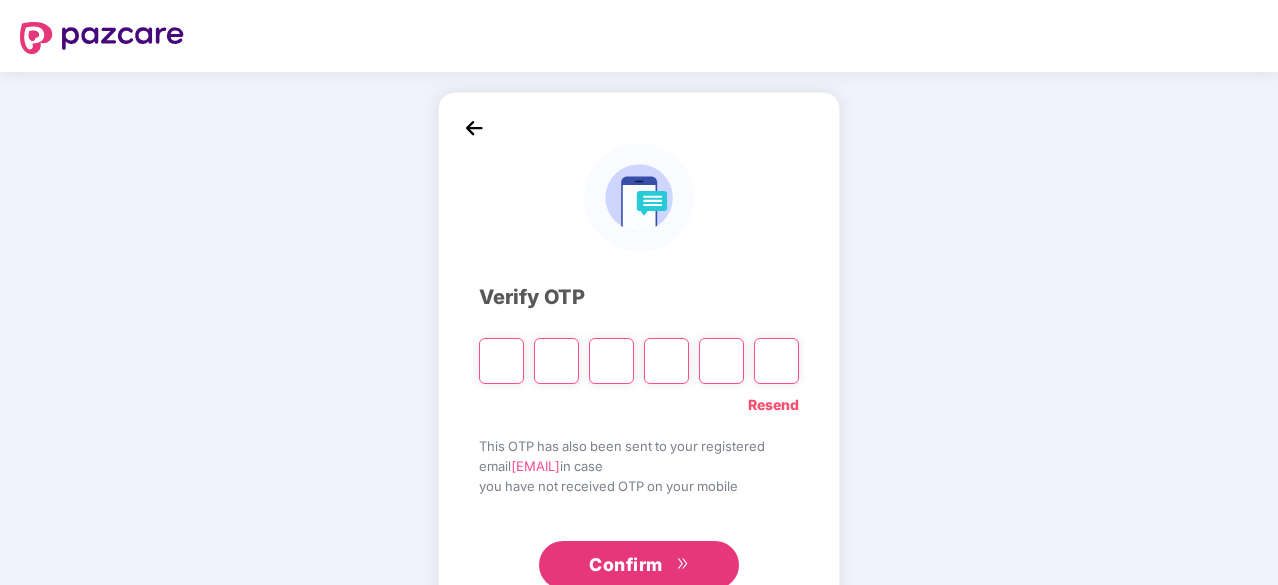 type on "*" 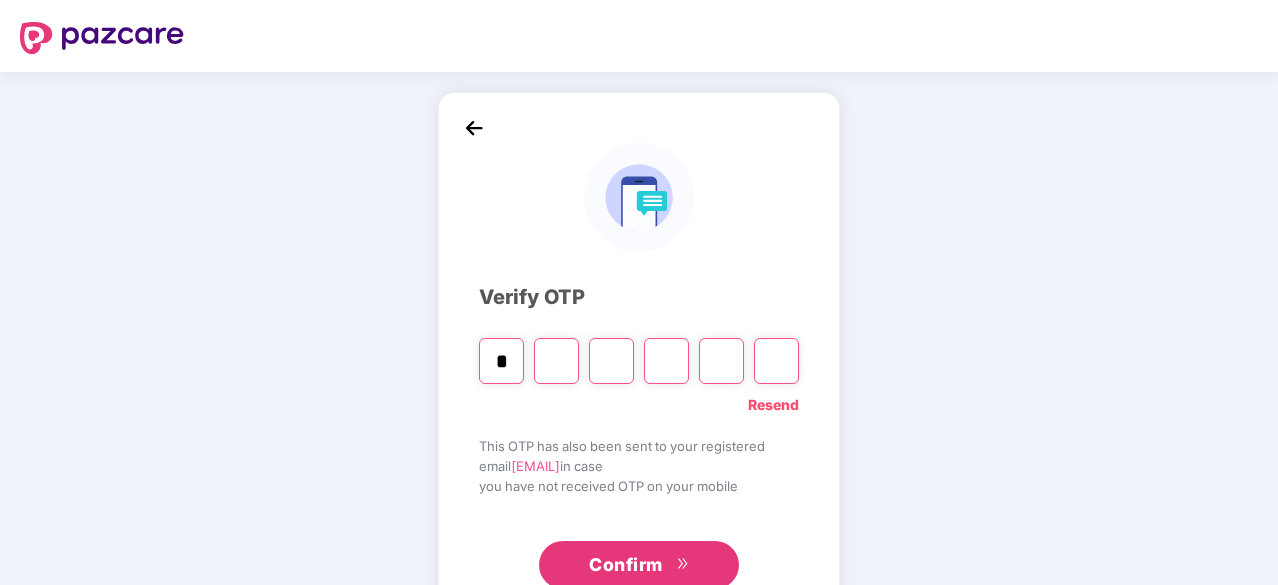 type on "*" 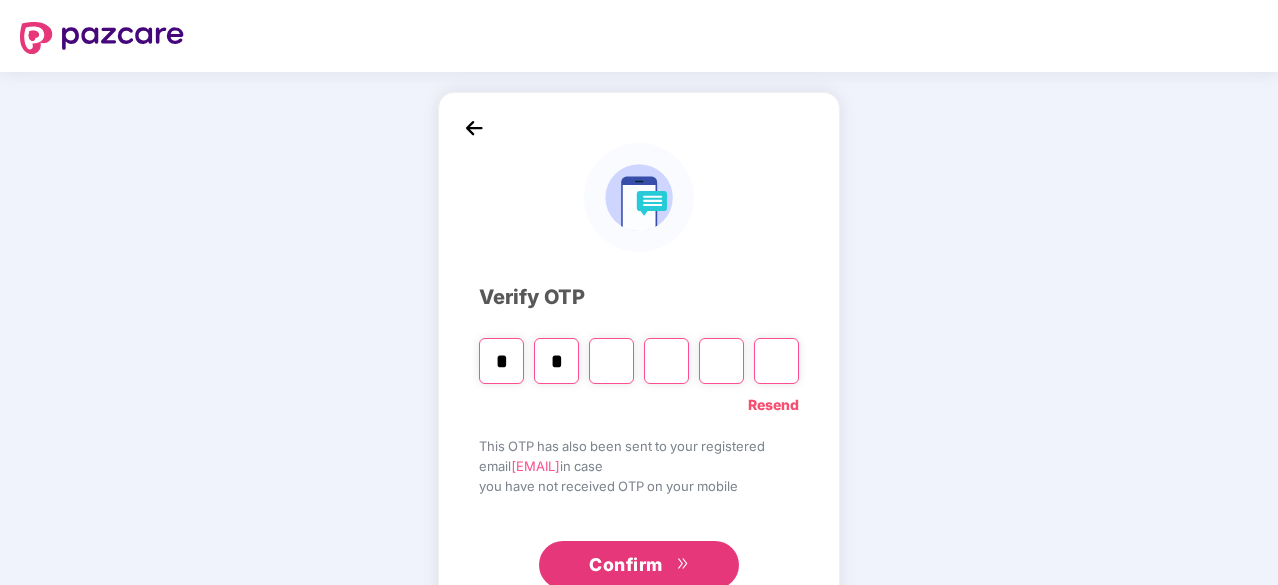 type on "*" 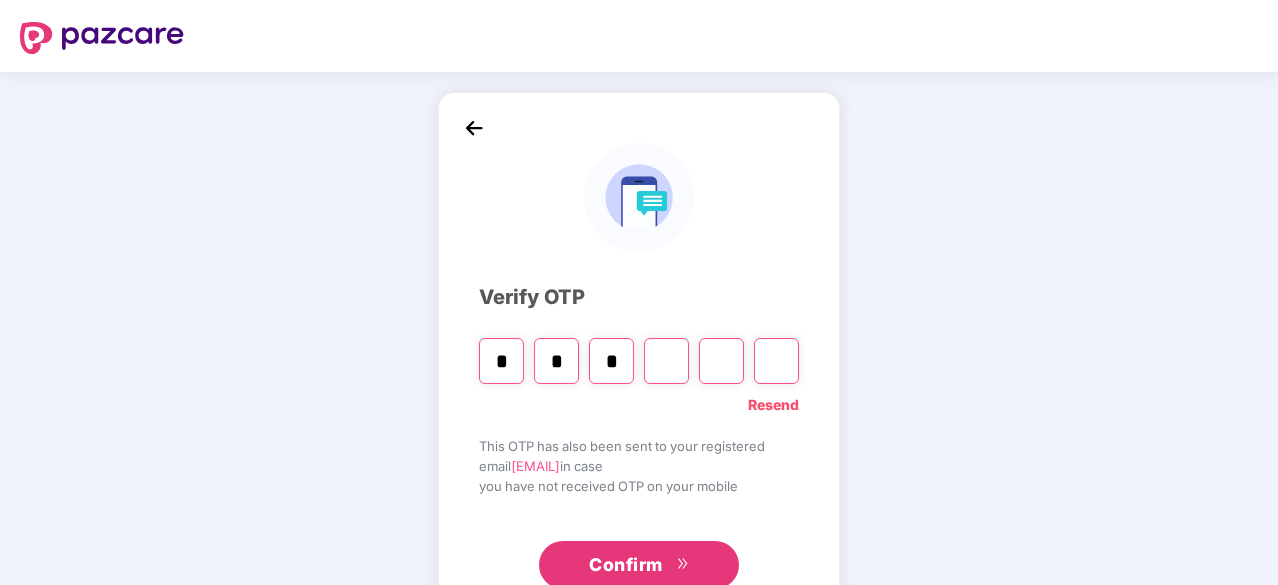 type on "*" 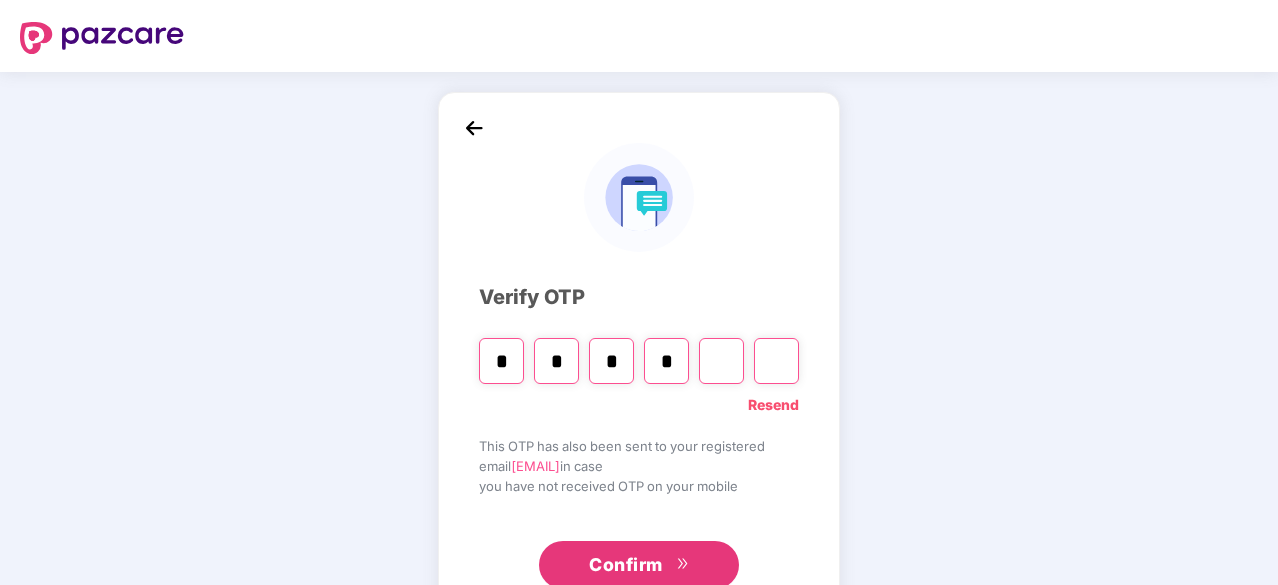 type on "*" 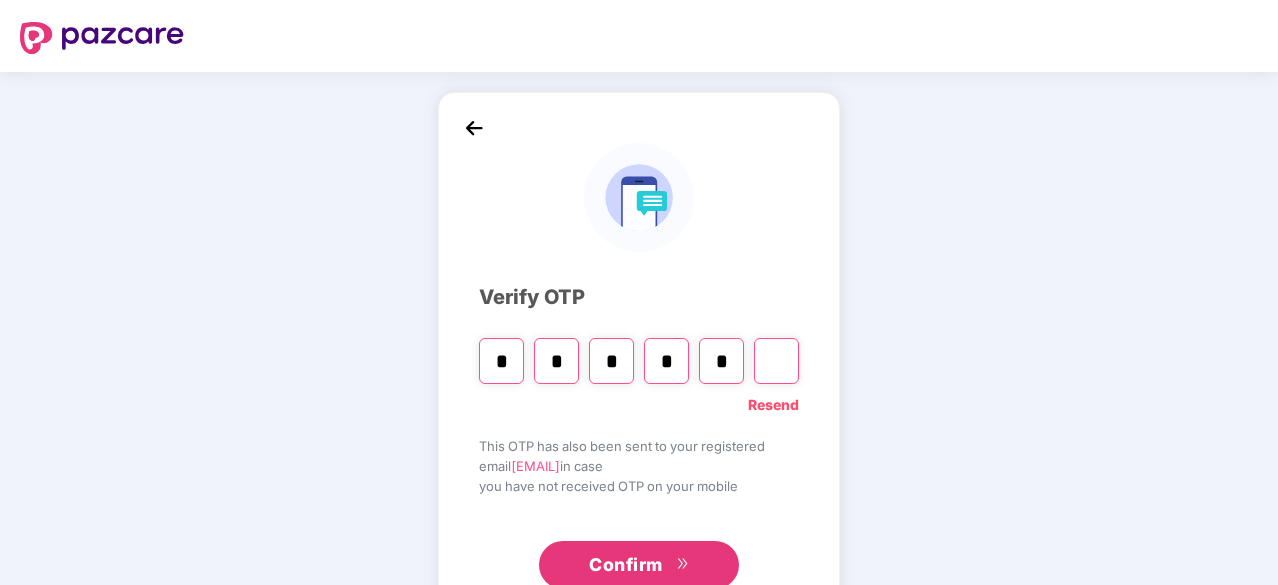 type on "*" 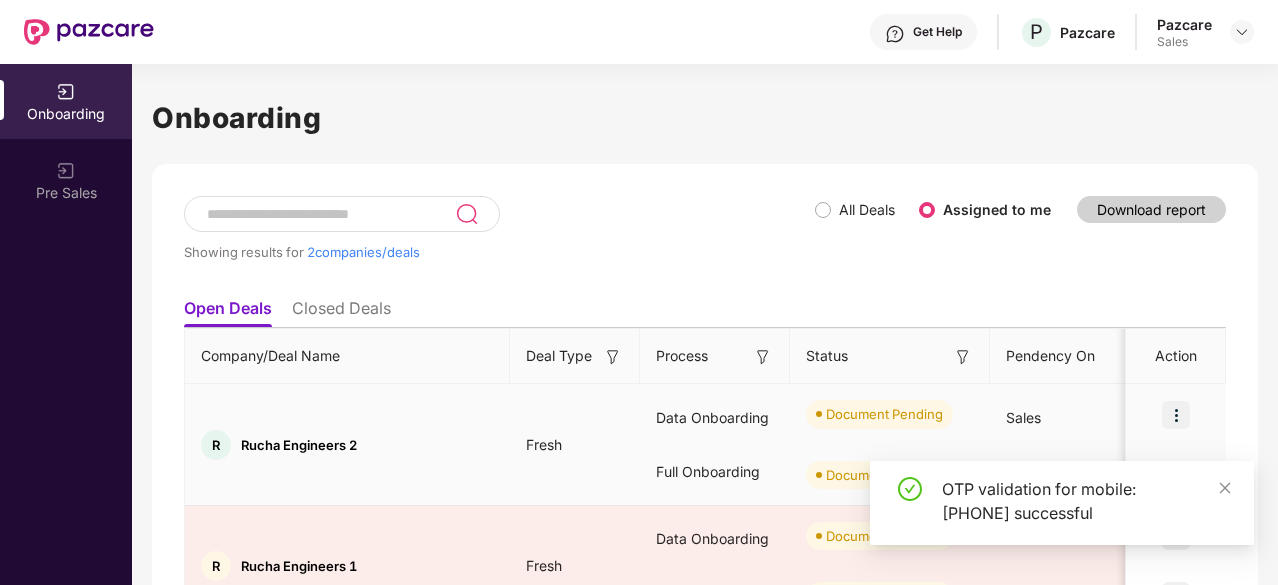 scroll, scrollTop: 114, scrollLeft: 0, axis: vertical 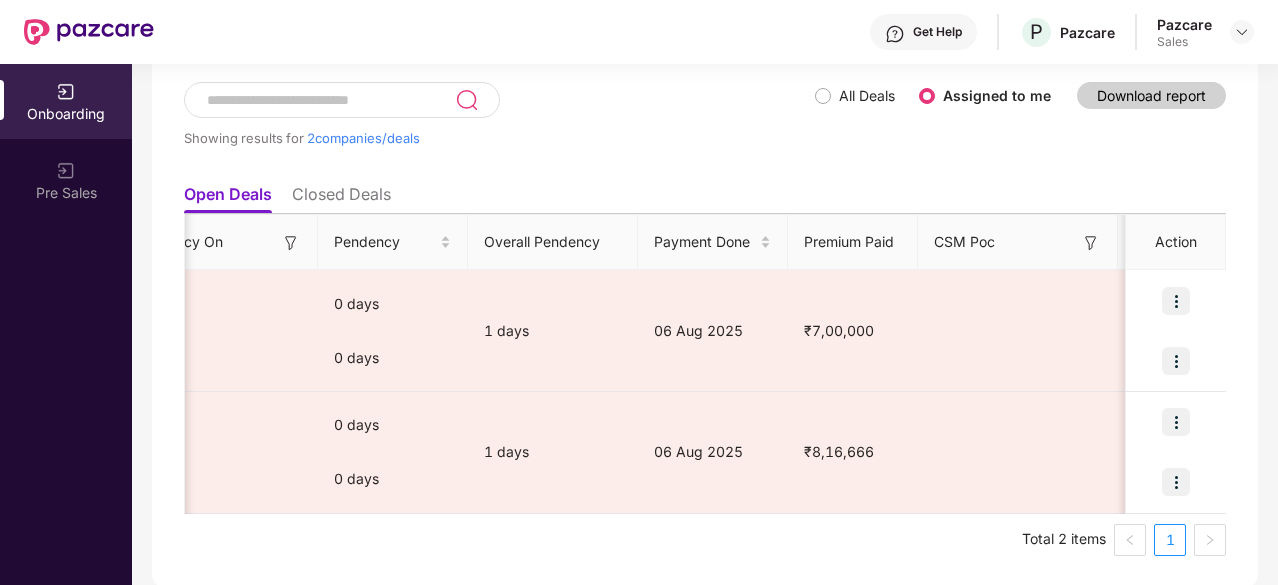 click on "Closed Deals" at bounding box center (341, 198) 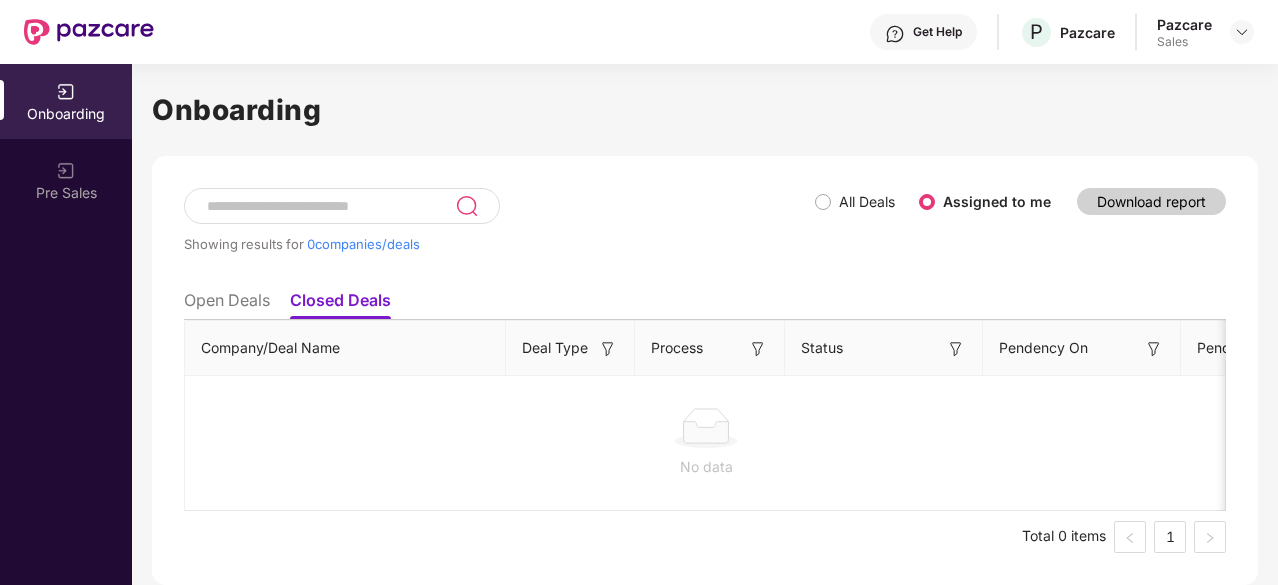 scroll, scrollTop: 0, scrollLeft: 0, axis: both 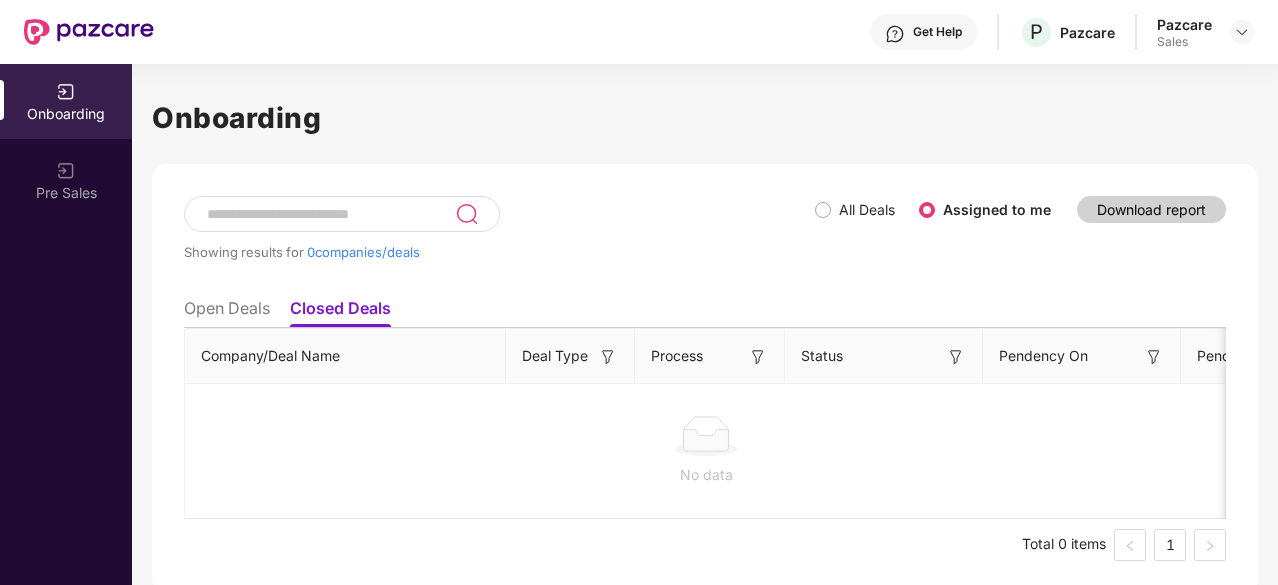 click on "Open Deals" at bounding box center [227, 312] 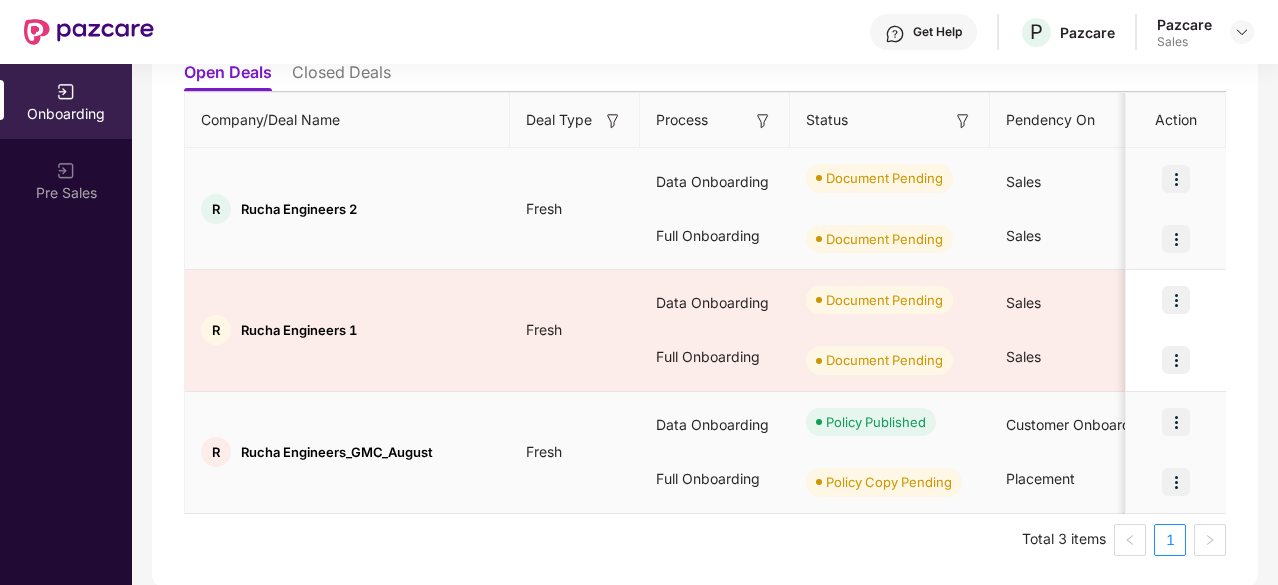 scroll, scrollTop: 226, scrollLeft: 0, axis: vertical 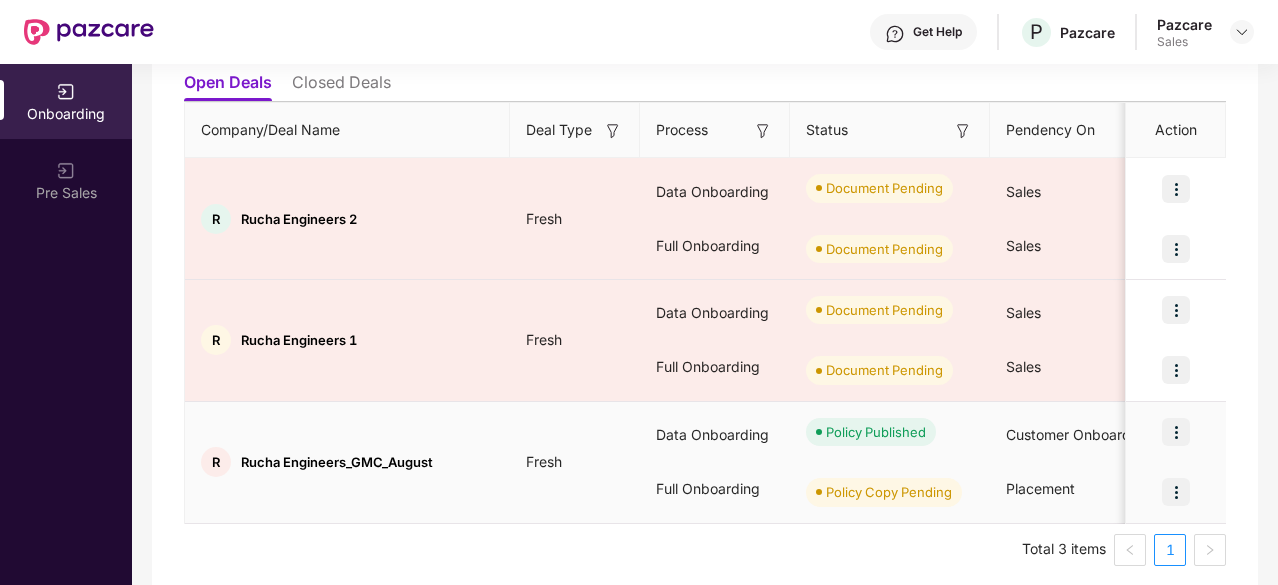 click at bounding box center [1176, 432] 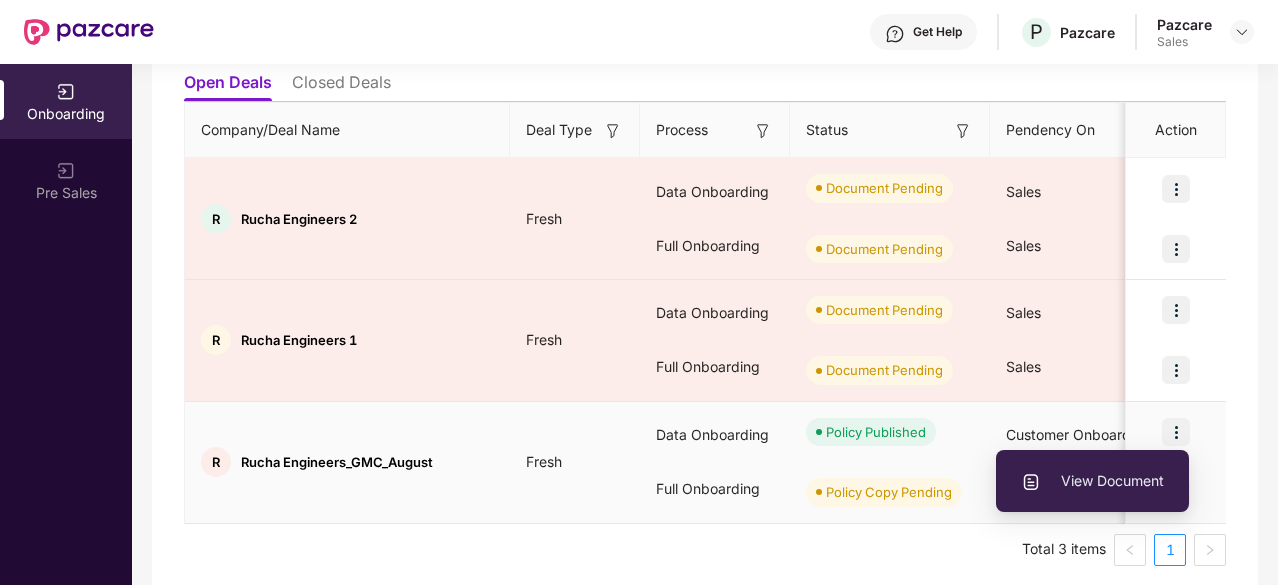 click on "View Document" at bounding box center [1092, 481] 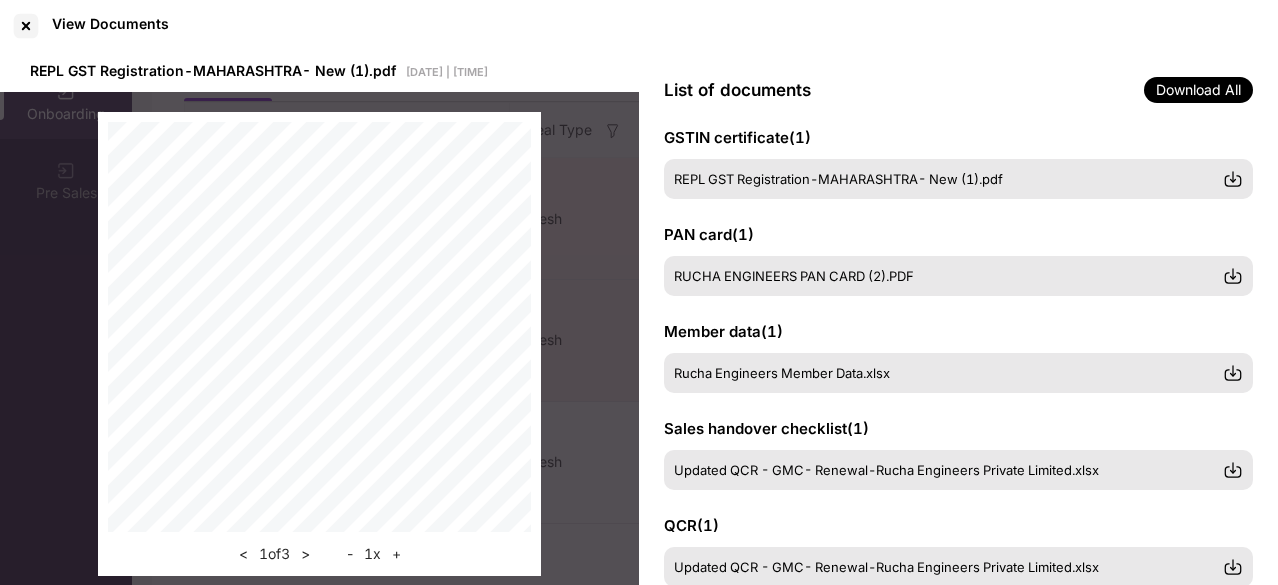scroll, scrollTop: 0, scrollLeft: 0, axis: both 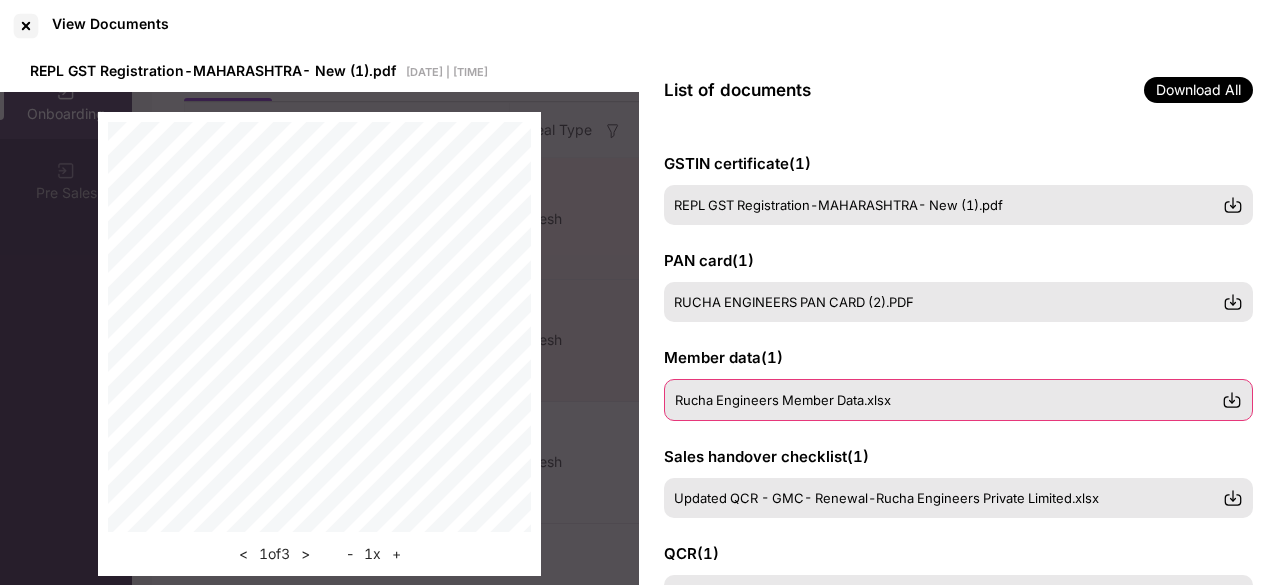 click on "Rucha Engineers Member Data.xlsx" at bounding box center (948, 400) 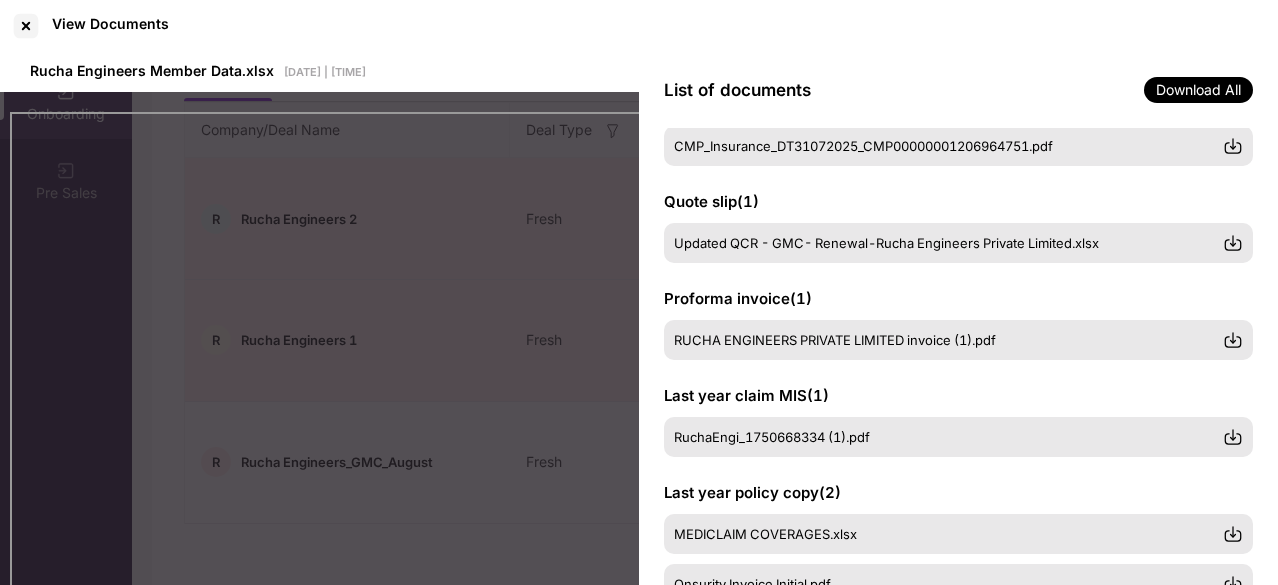 scroll, scrollTop: 610, scrollLeft: 0, axis: vertical 